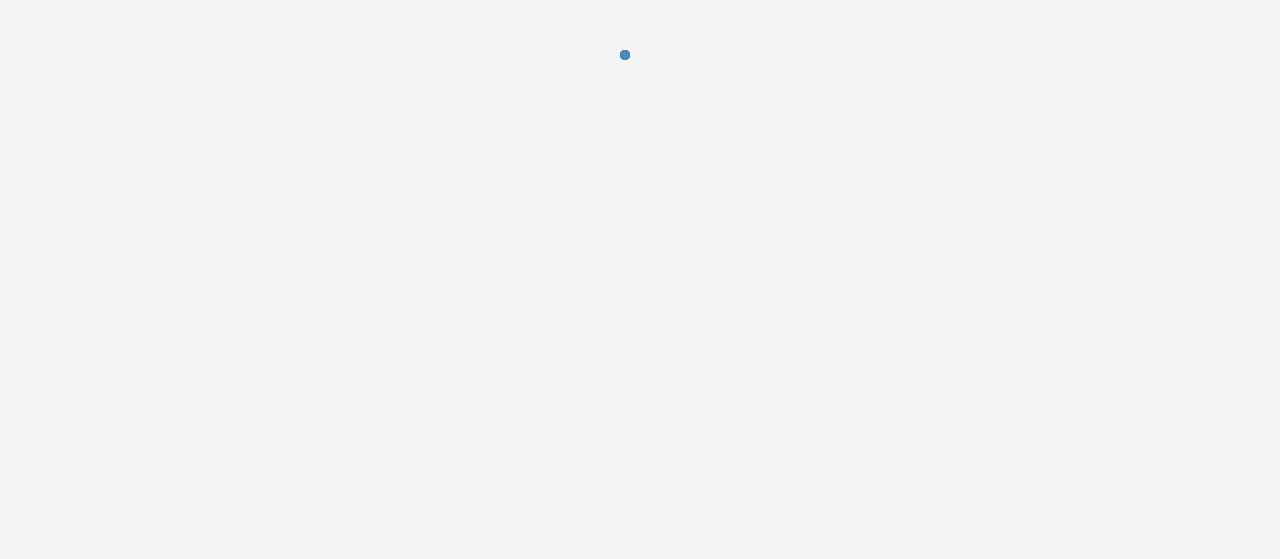 scroll, scrollTop: 0, scrollLeft: 0, axis: both 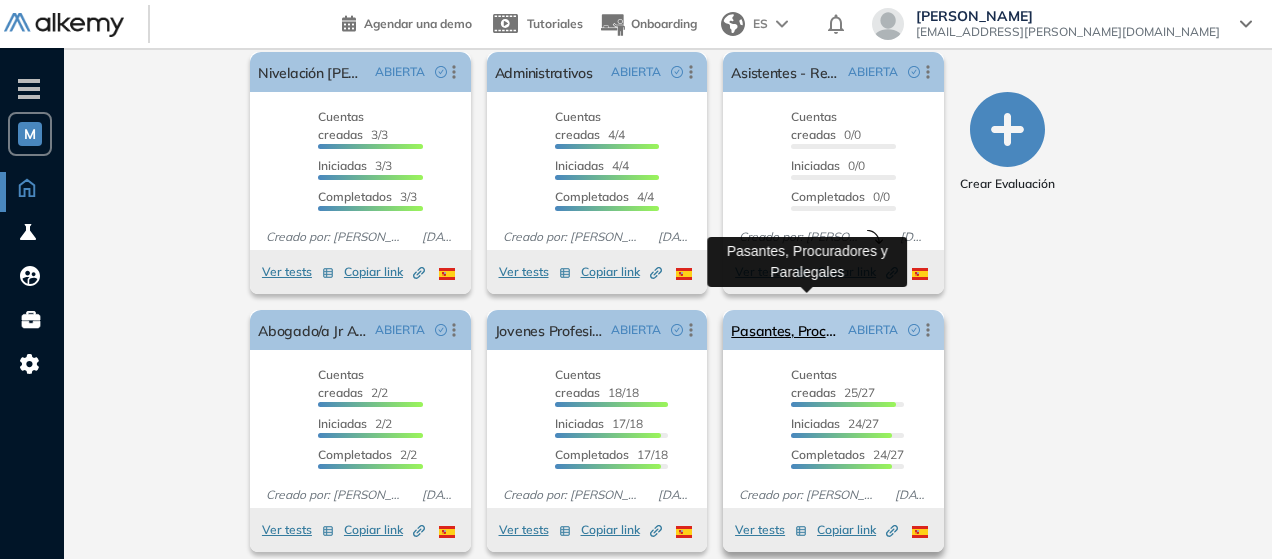 click on "Pasantes, Procuradores y Paralegales" at bounding box center (785, 330) 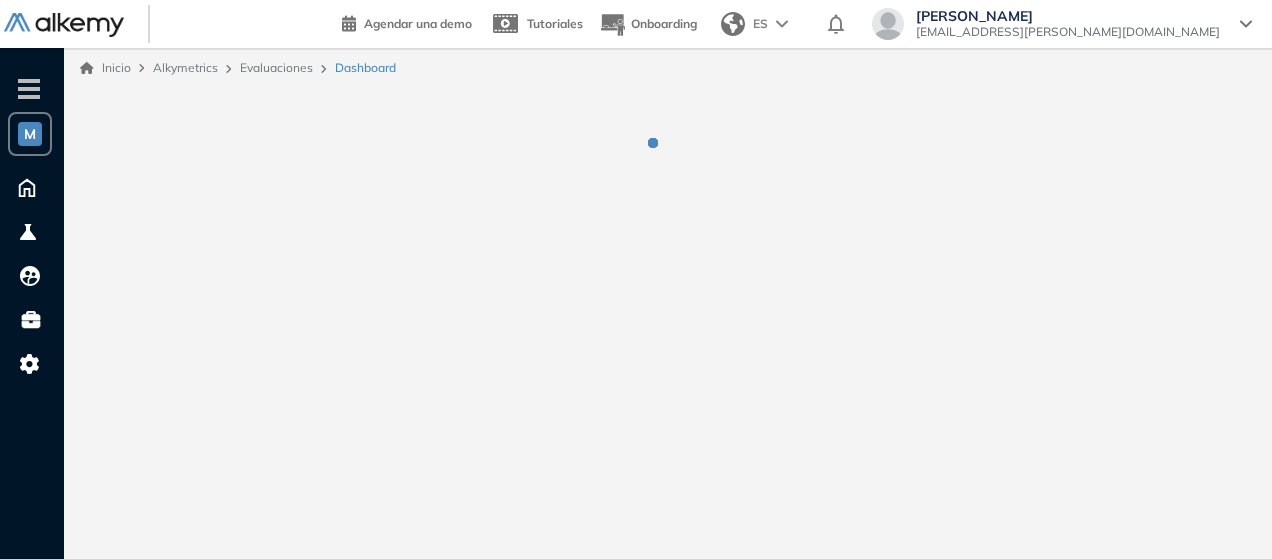 scroll, scrollTop: 0, scrollLeft: 0, axis: both 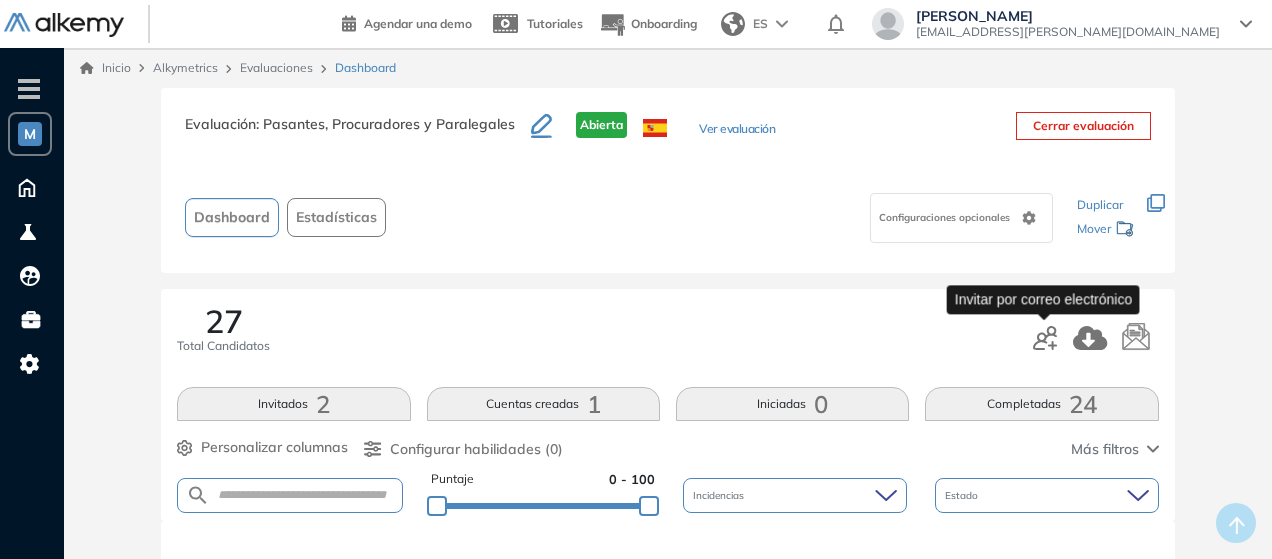 click 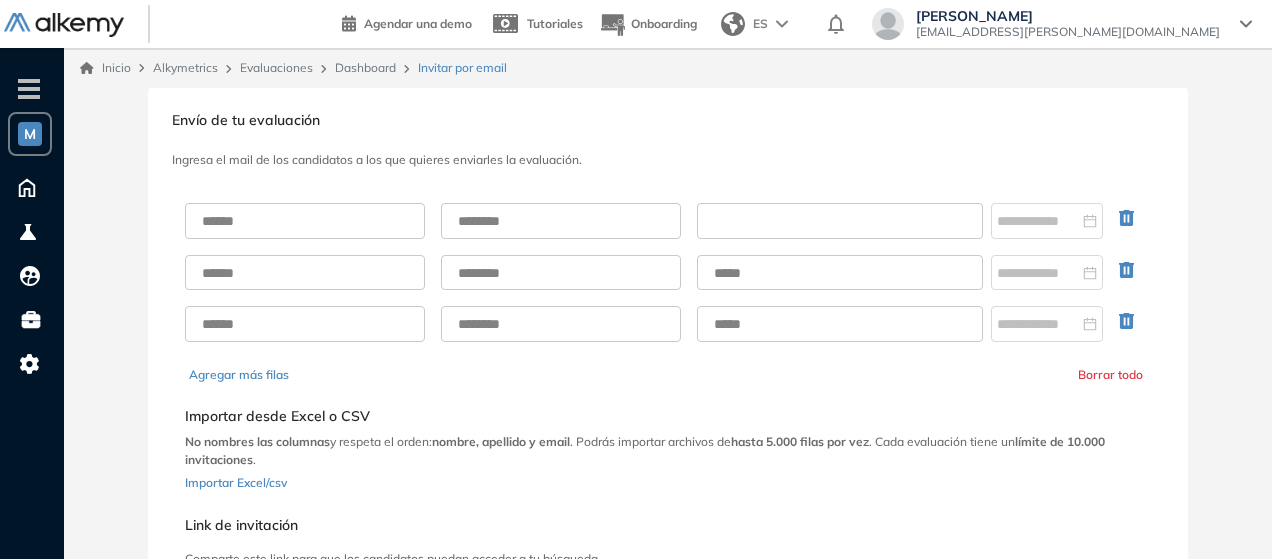 click at bounding box center [840, 221] 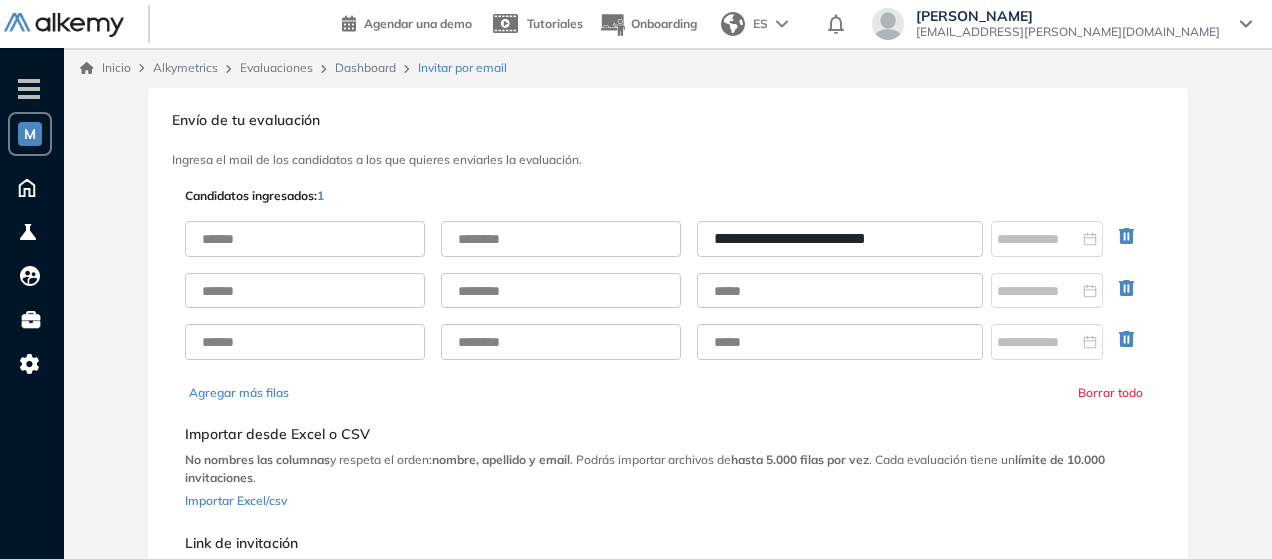 type on "**********" 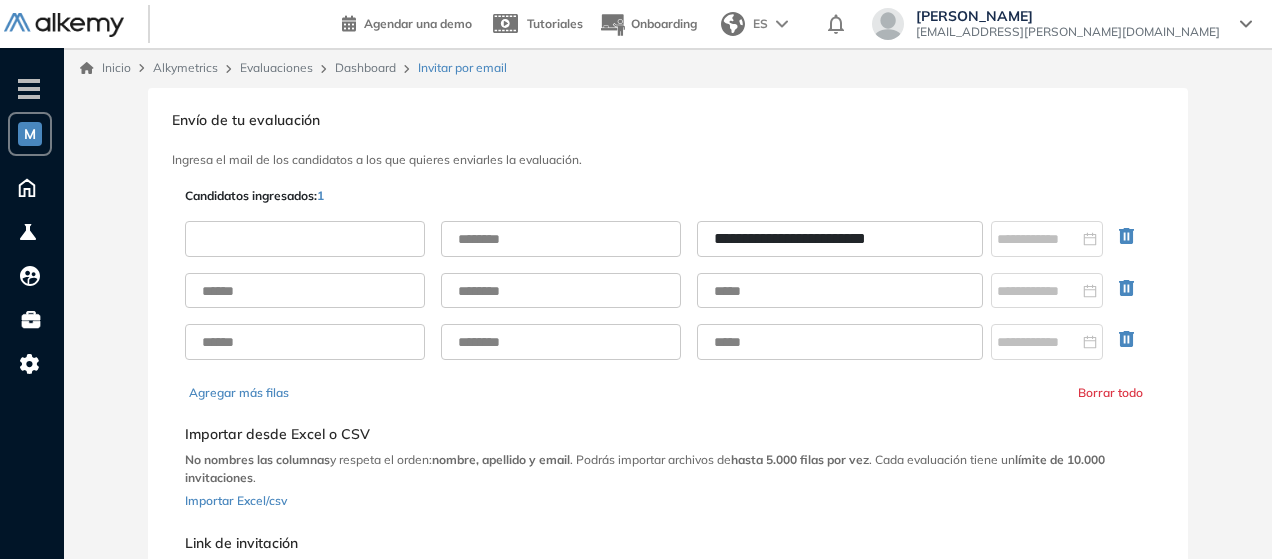 click at bounding box center [305, 239] 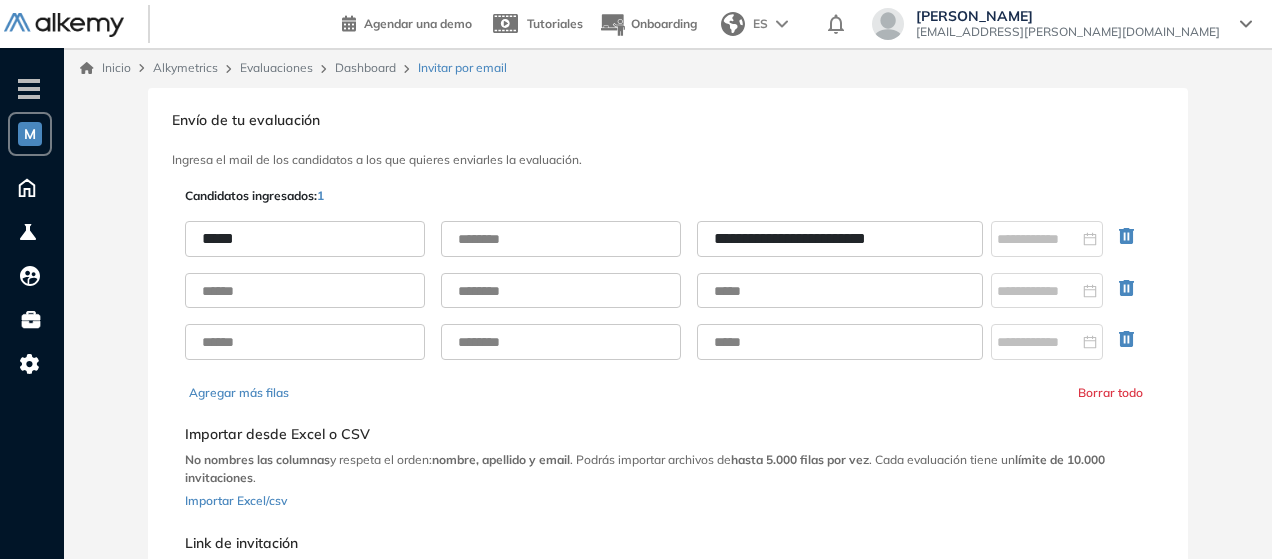 type on "*****" 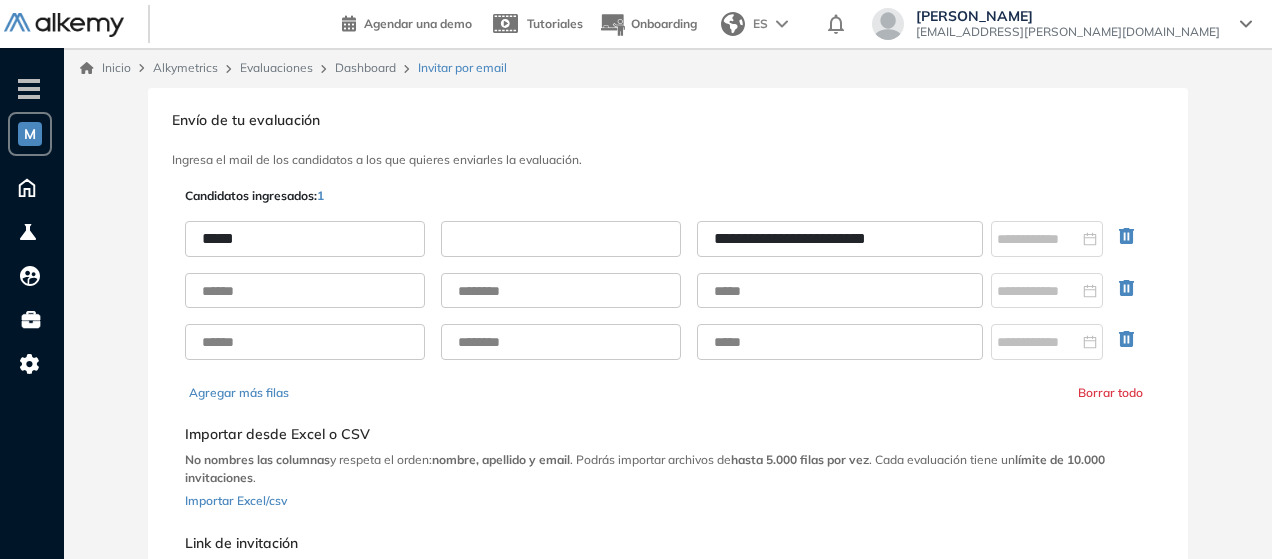 click at bounding box center [561, 239] 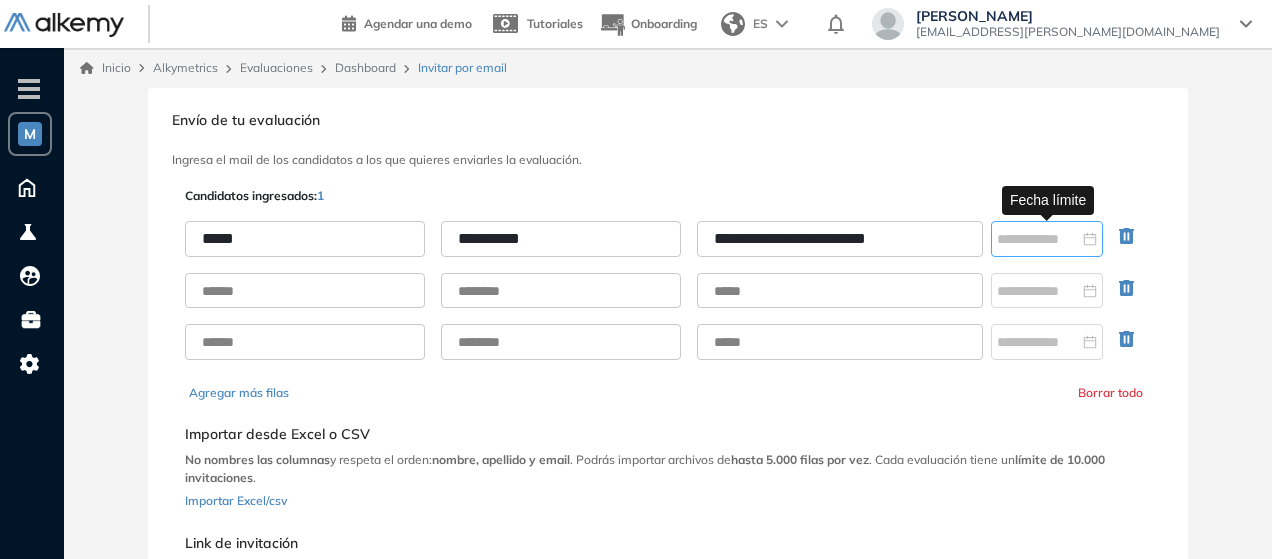 type on "**********" 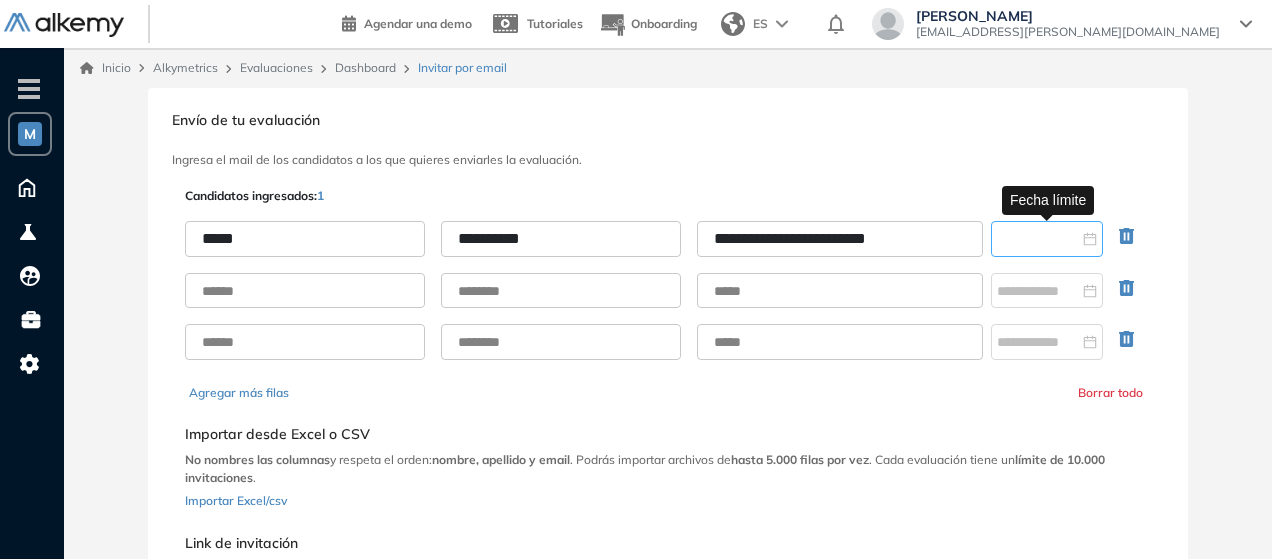 click at bounding box center (1038, 239) 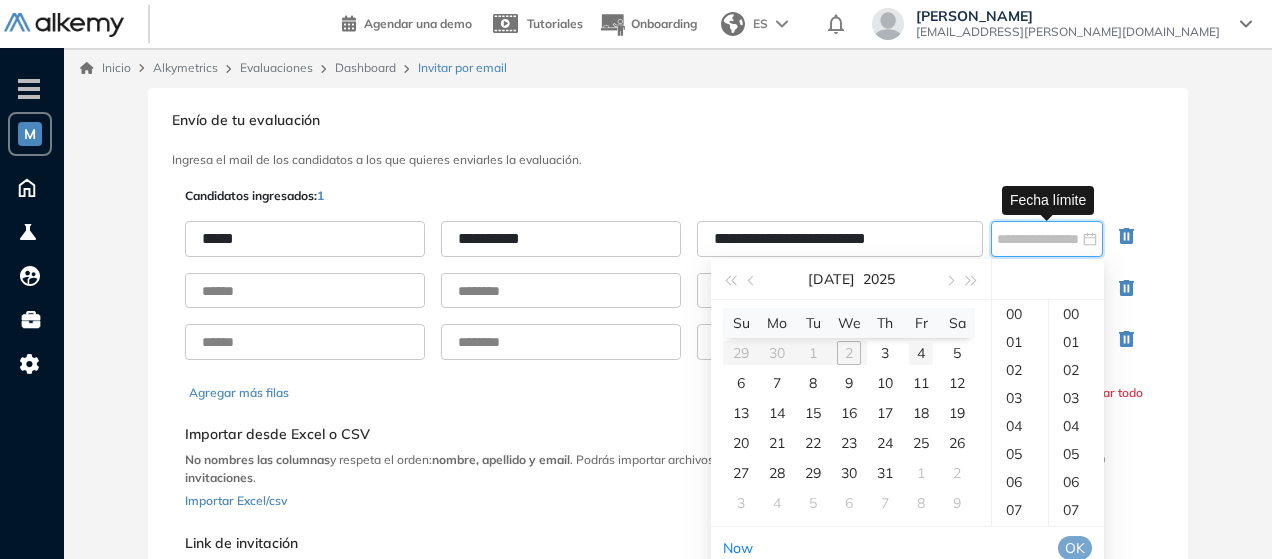 click on "4" at bounding box center (921, 353) 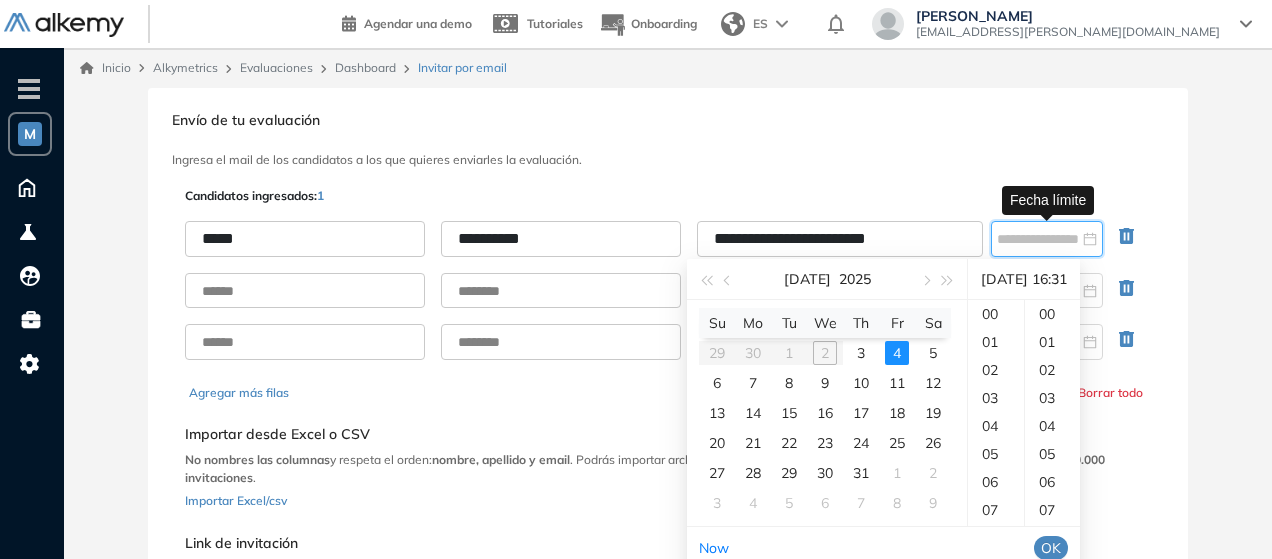 scroll, scrollTop: 448, scrollLeft: 0, axis: vertical 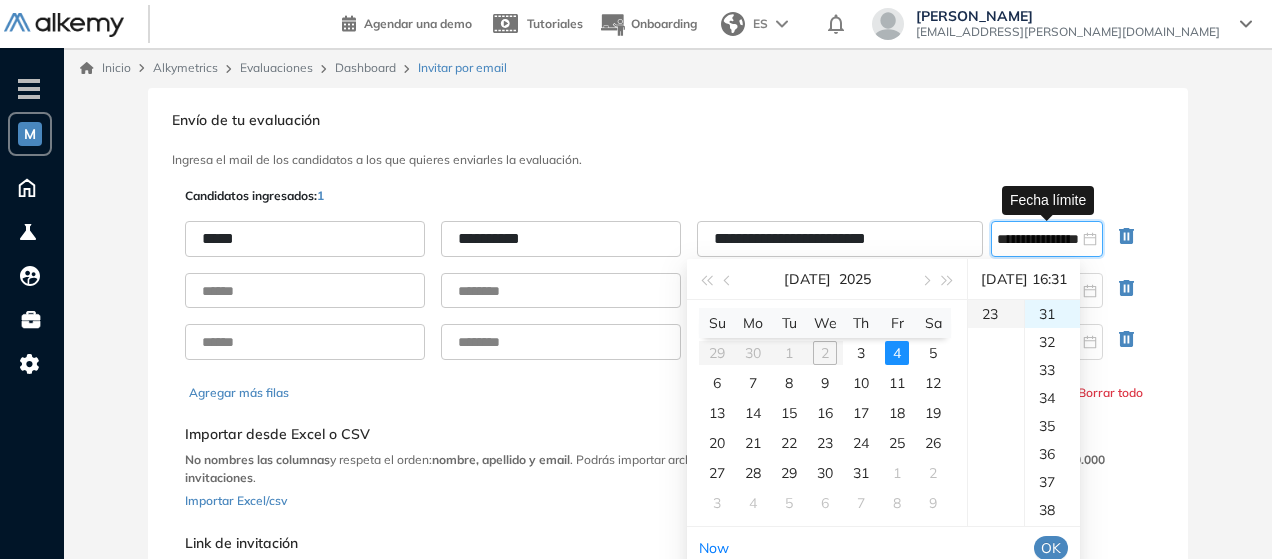 click on "23" at bounding box center (996, 314) 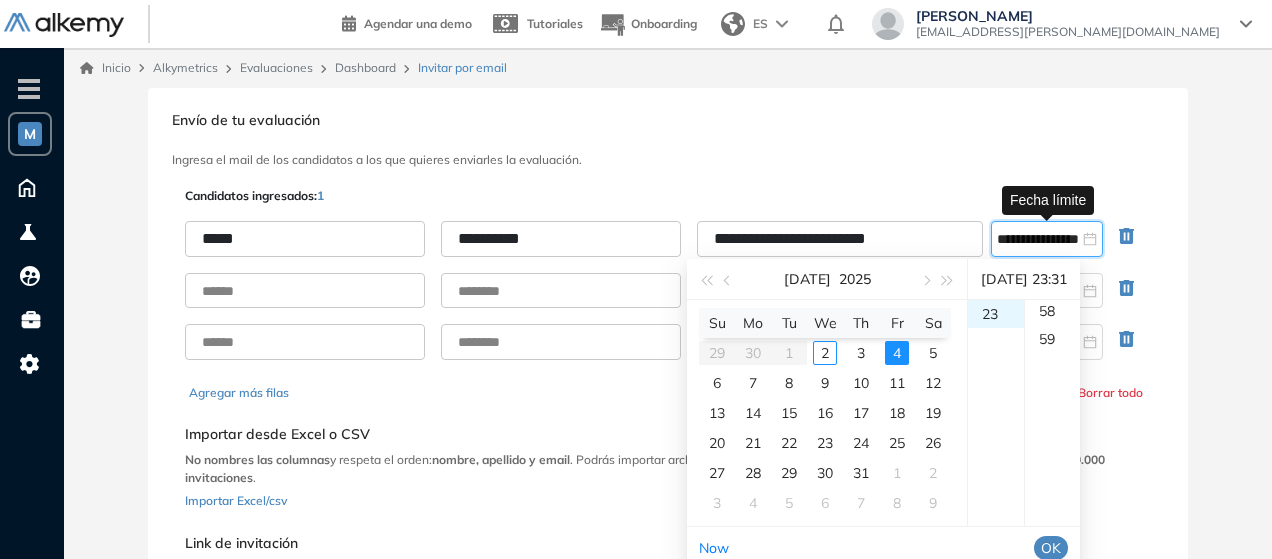 scroll, scrollTop: 1652, scrollLeft: 0, axis: vertical 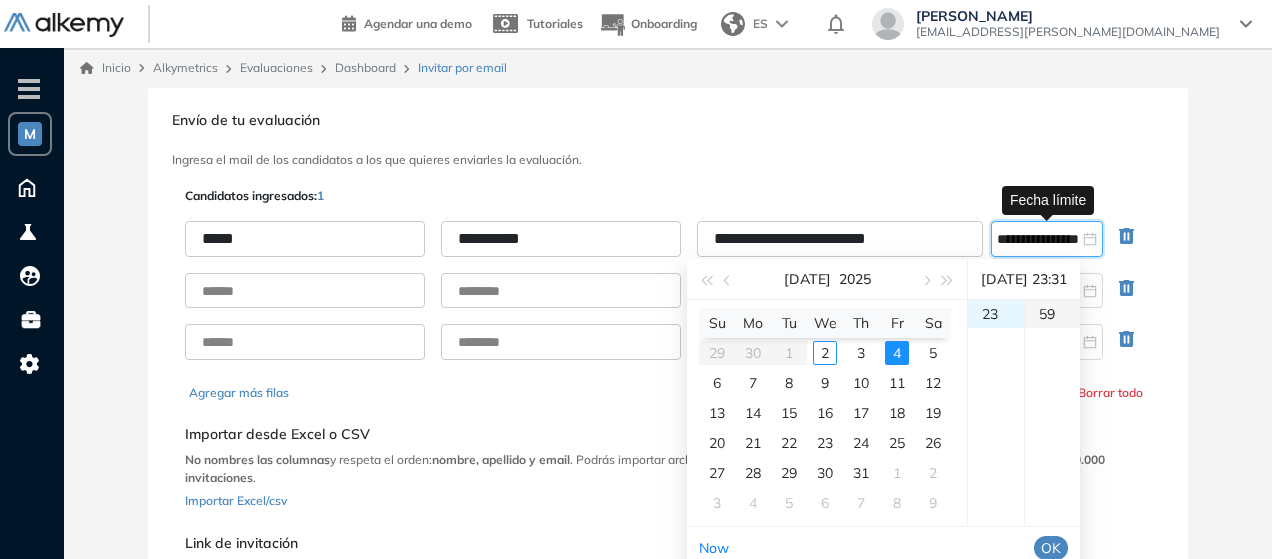 click on "59" at bounding box center (1052, 314) 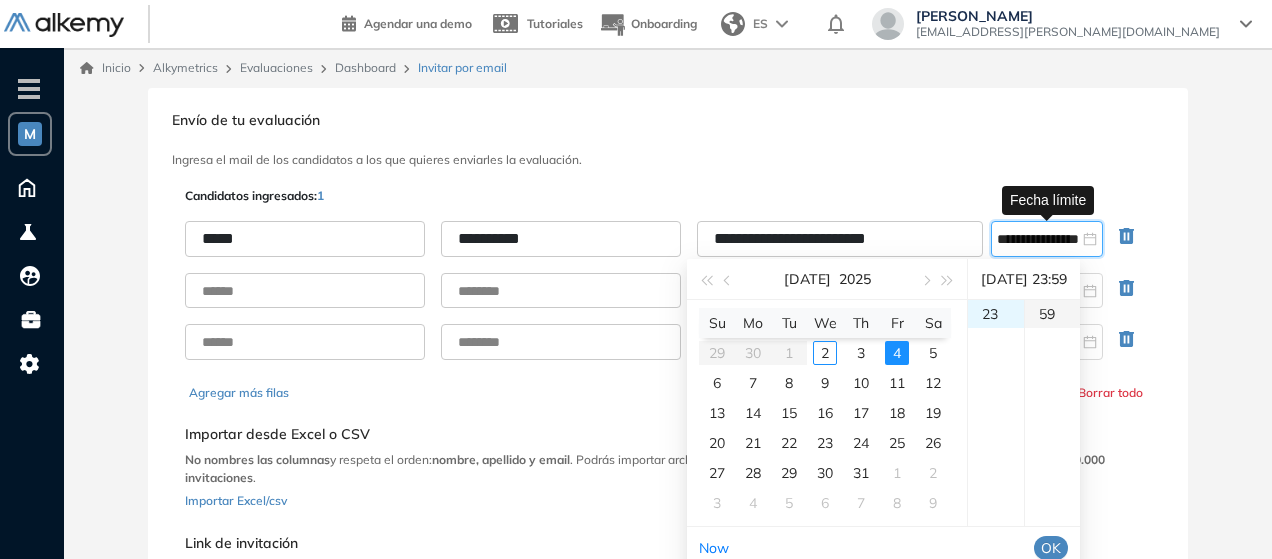 click on "59" at bounding box center [1052, 314] 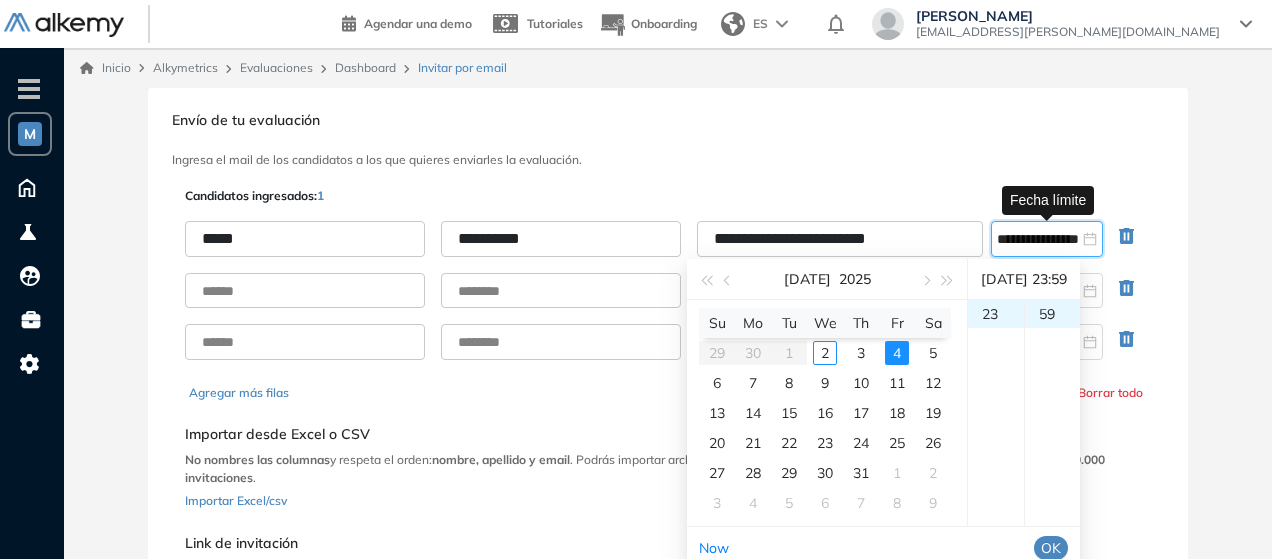 click on "OK" at bounding box center (1051, 548) 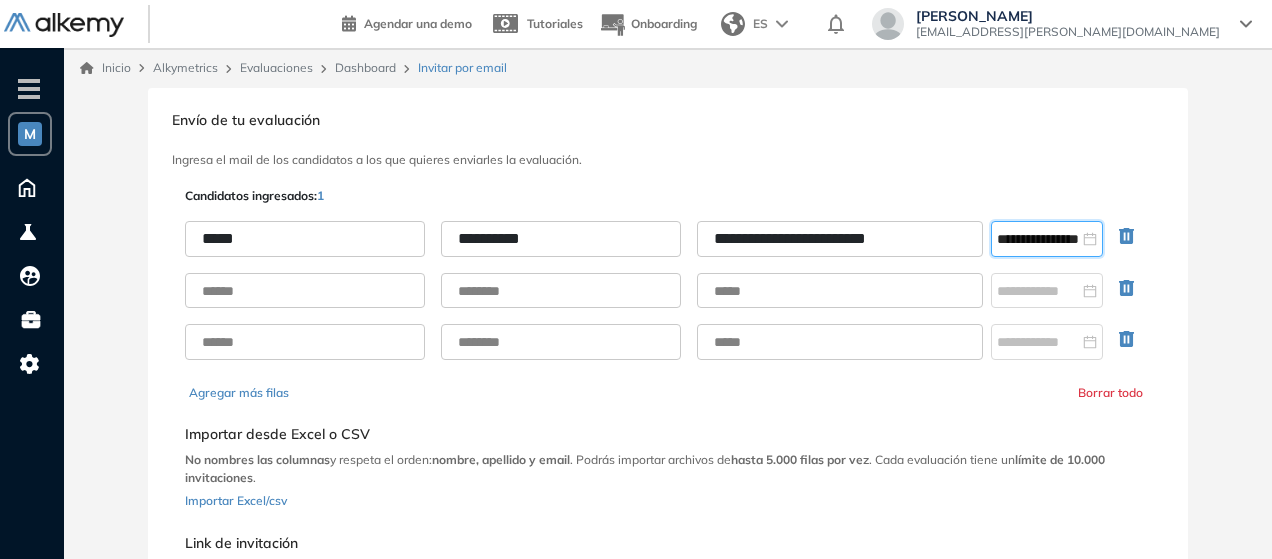 scroll, scrollTop: 230, scrollLeft: 0, axis: vertical 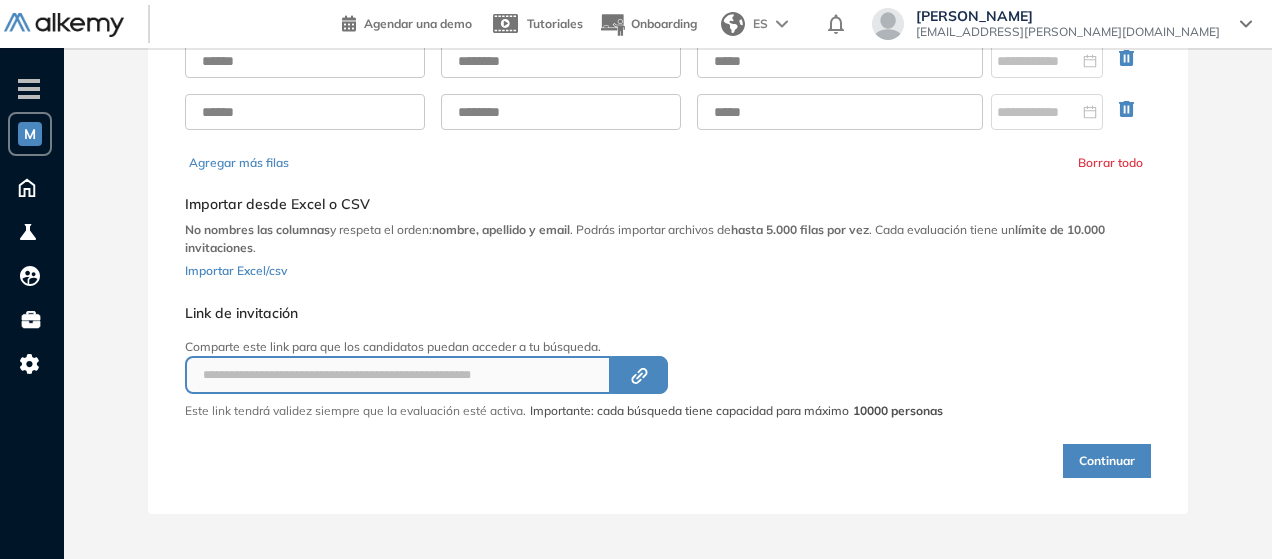 click on "**********" at bounding box center [668, 217] 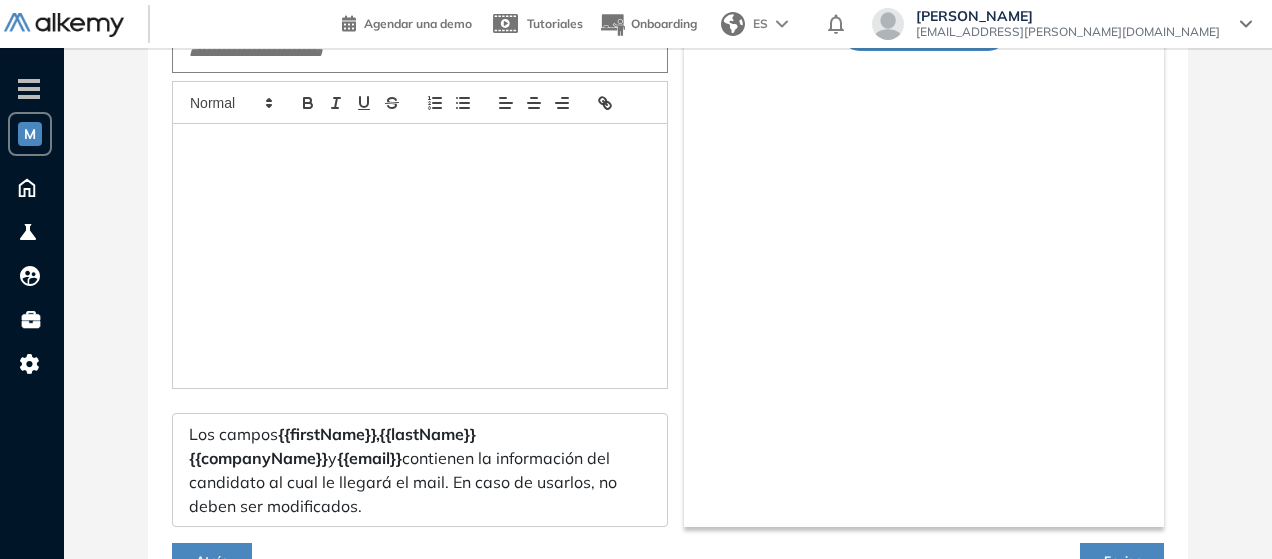 type on "**********" 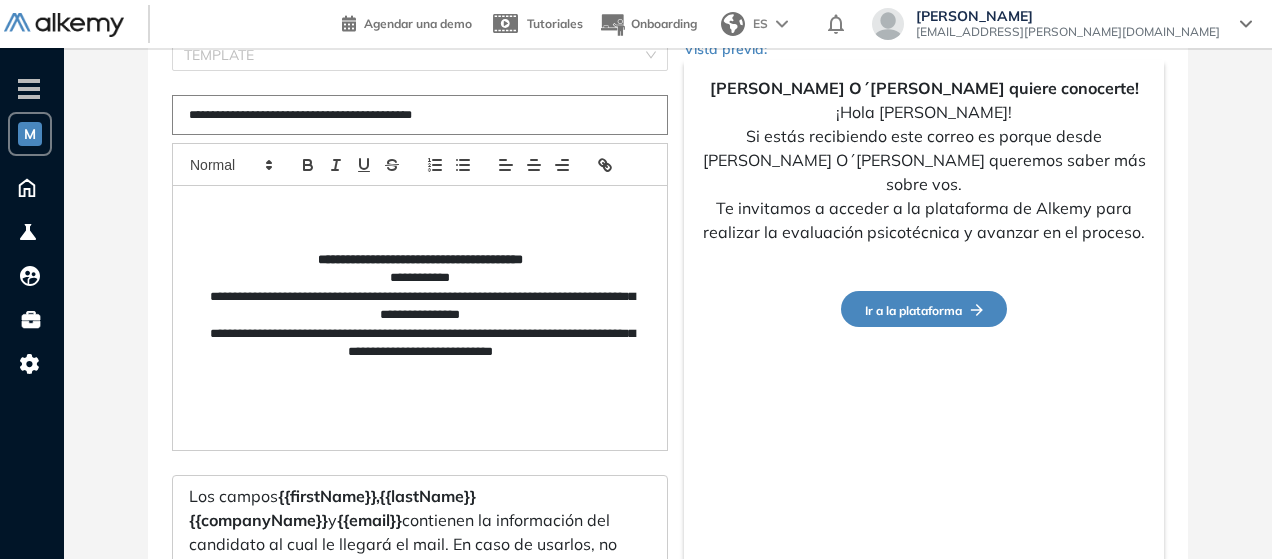 scroll, scrollTop: 238, scrollLeft: 0, axis: vertical 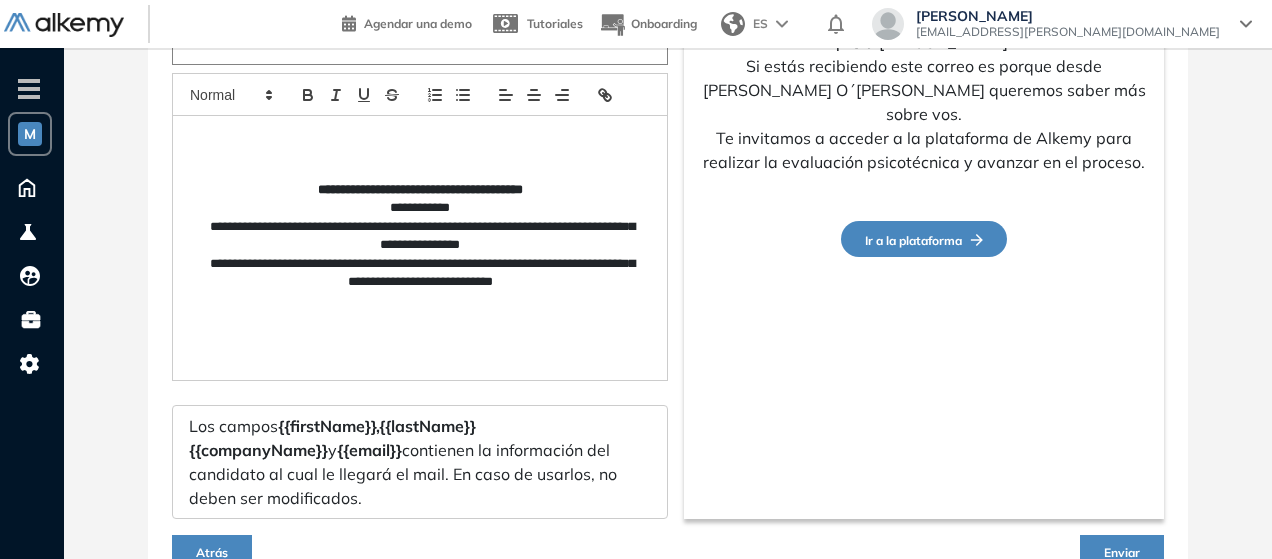click on "**********" at bounding box center [420, 208] 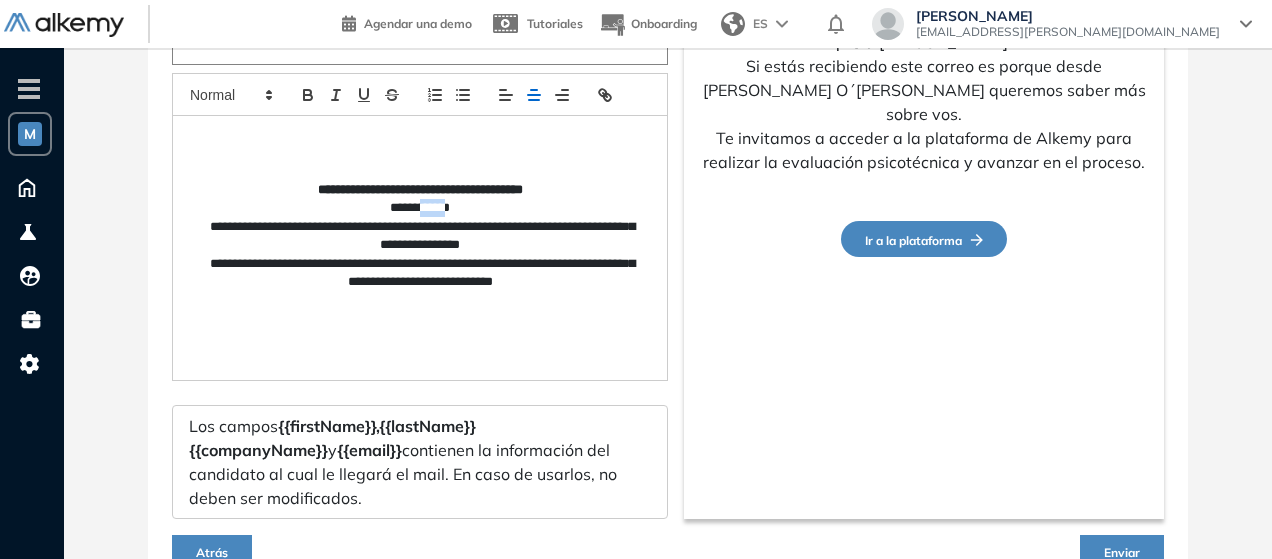 click on "**********" at bounding box center [420, 208] 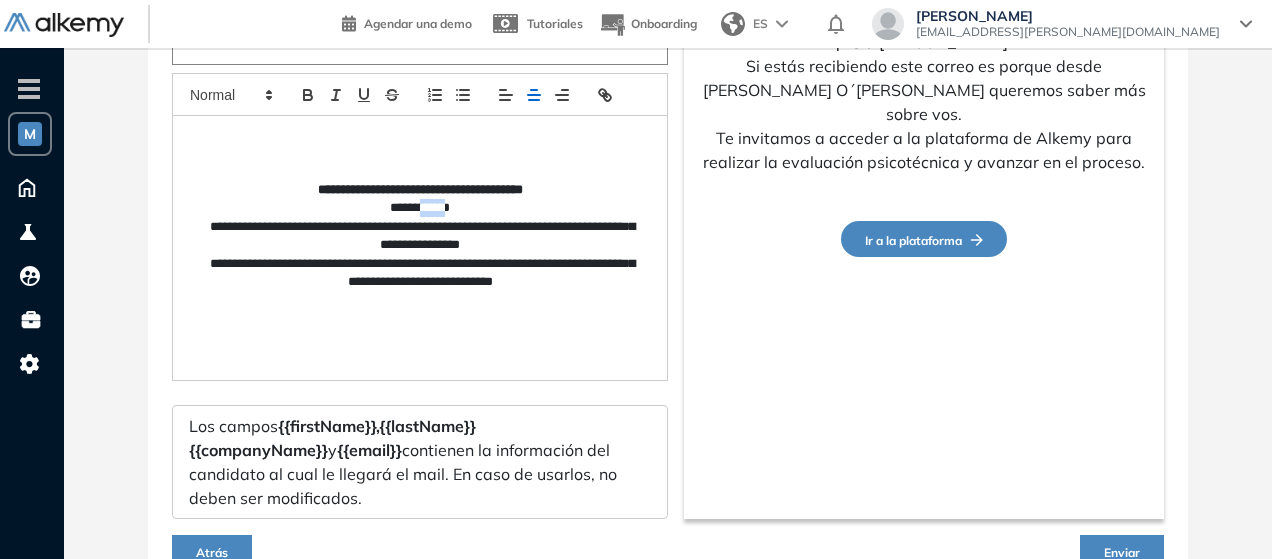 type 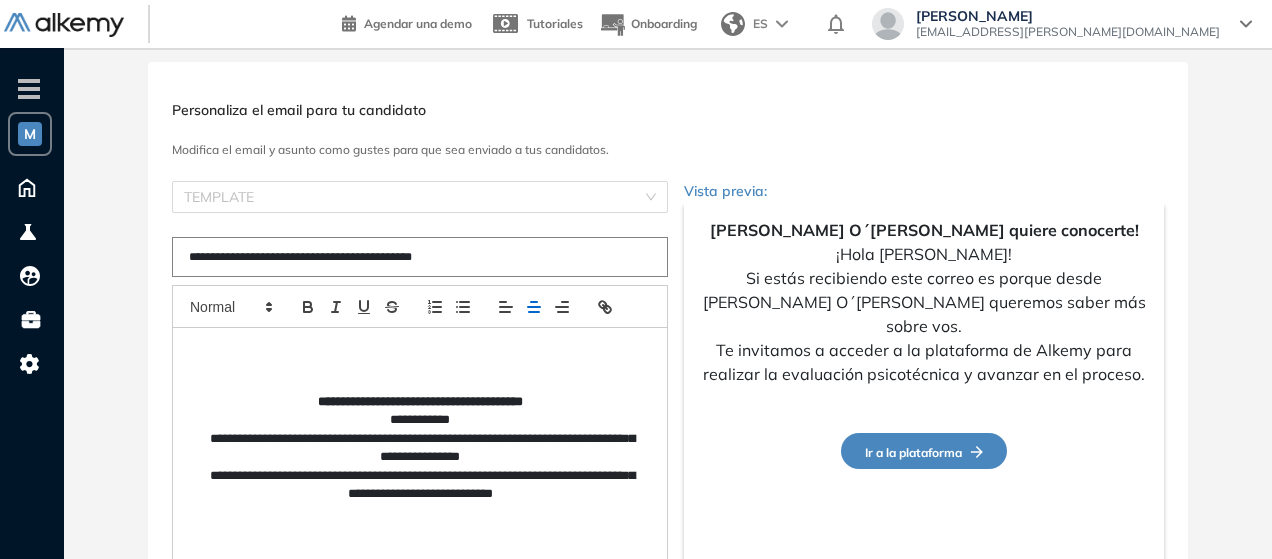 scroll, scrollTop: 0, scrollLeft: 0, axis: both 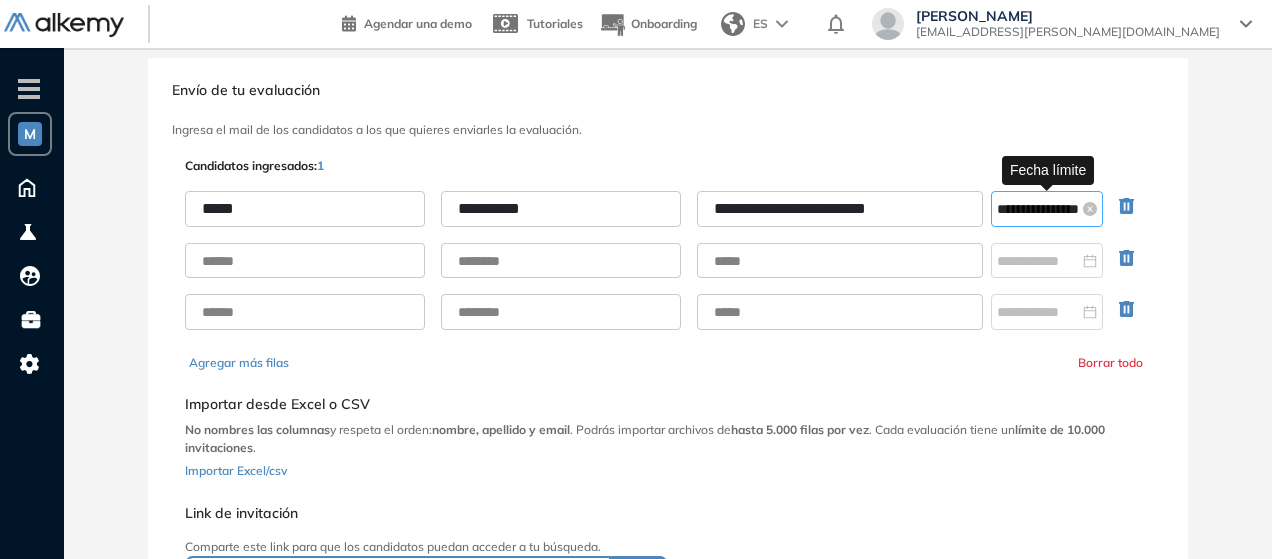 click on "**********" at bounding box center [1038, 209] 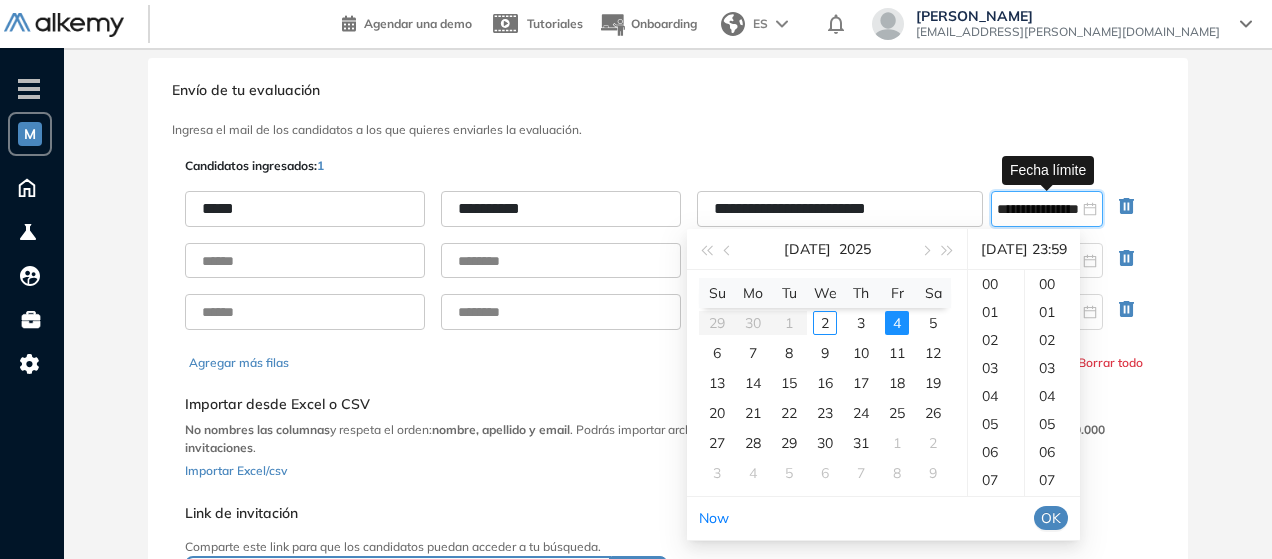 scroll, scrollTop: 644, scrollLeft: 0, axis: vertical 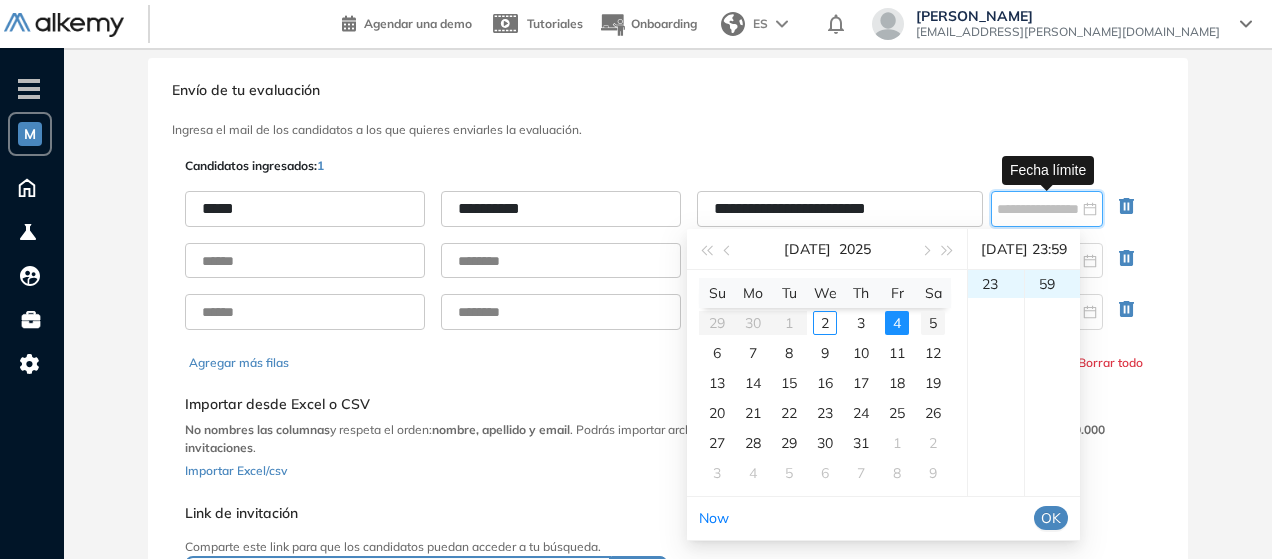 click on "5" at bounding box center [933, 323] 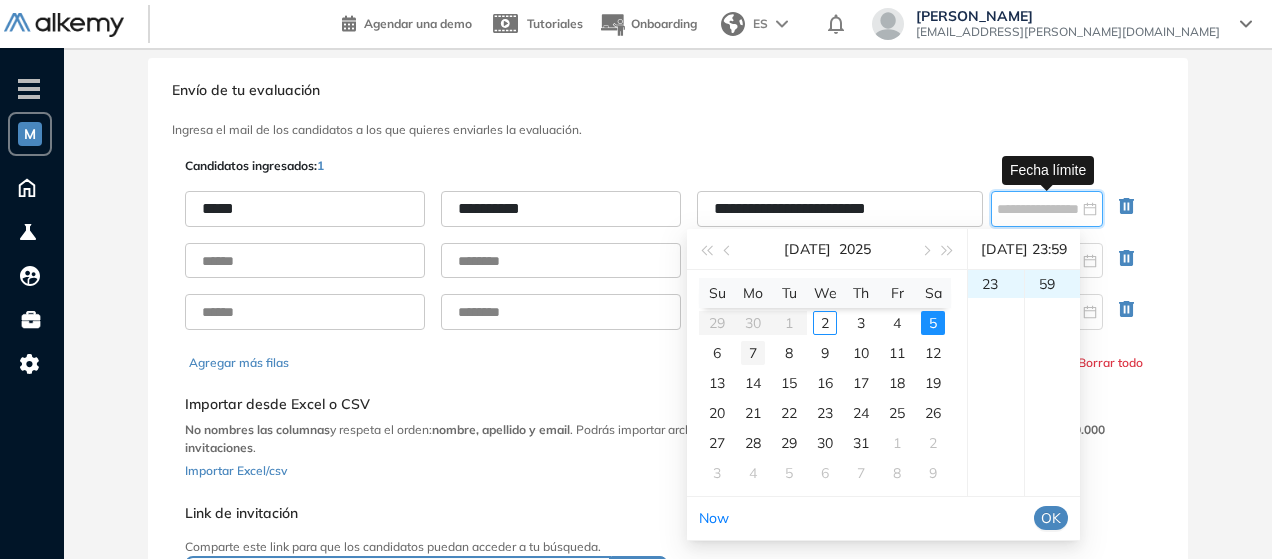 click on "7" at bounding box center (753, 353) 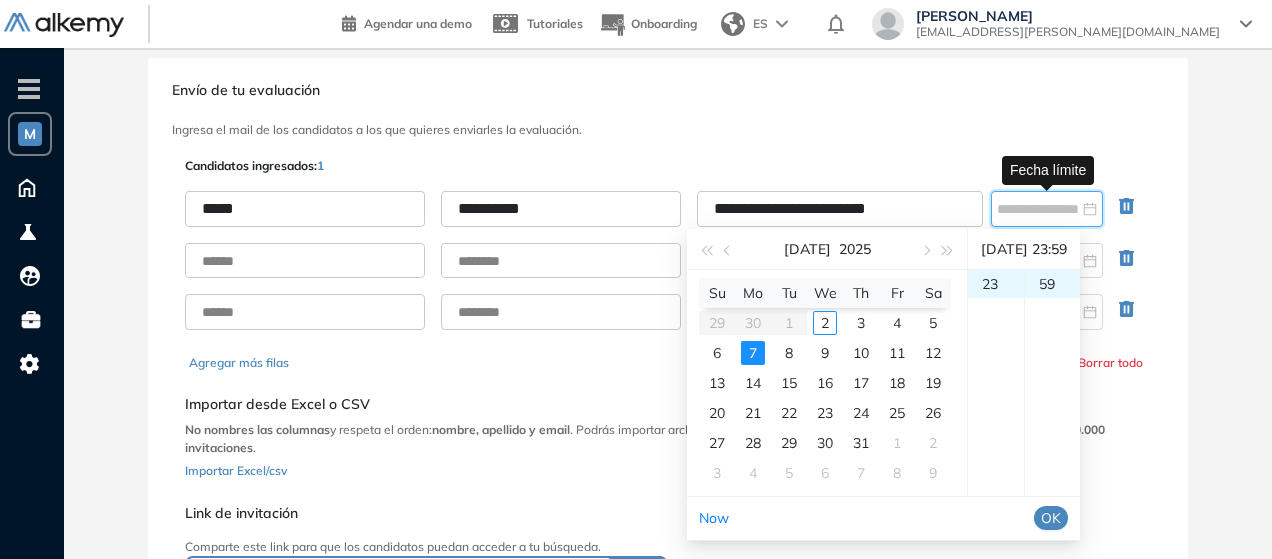 type on "**********" 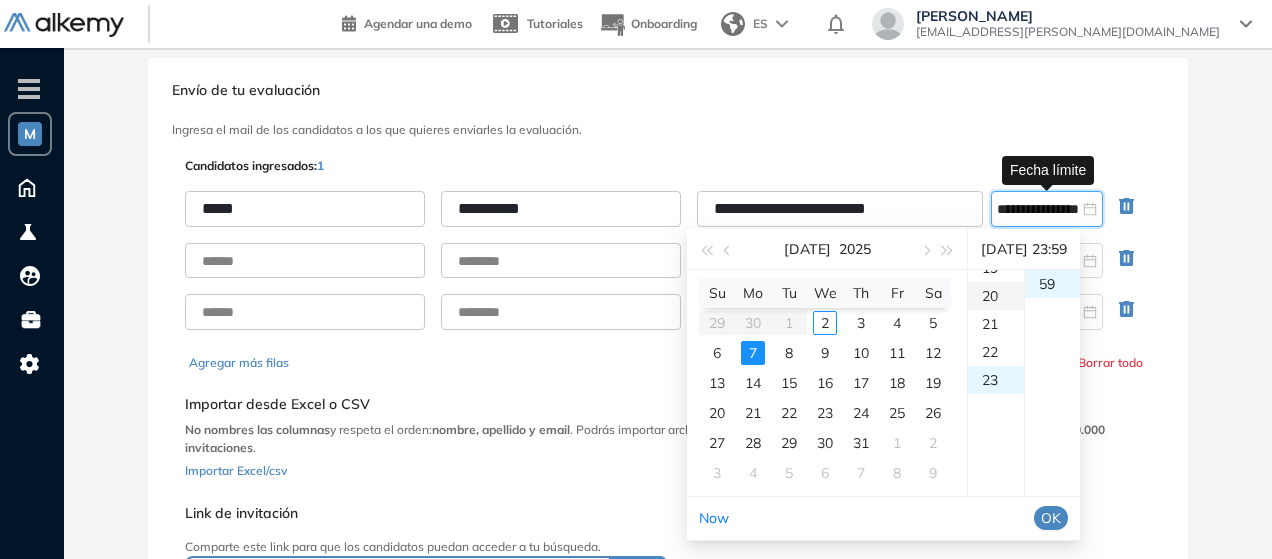 scroll, scrollTop: 644, scrollLeft: 0, axis: vertical 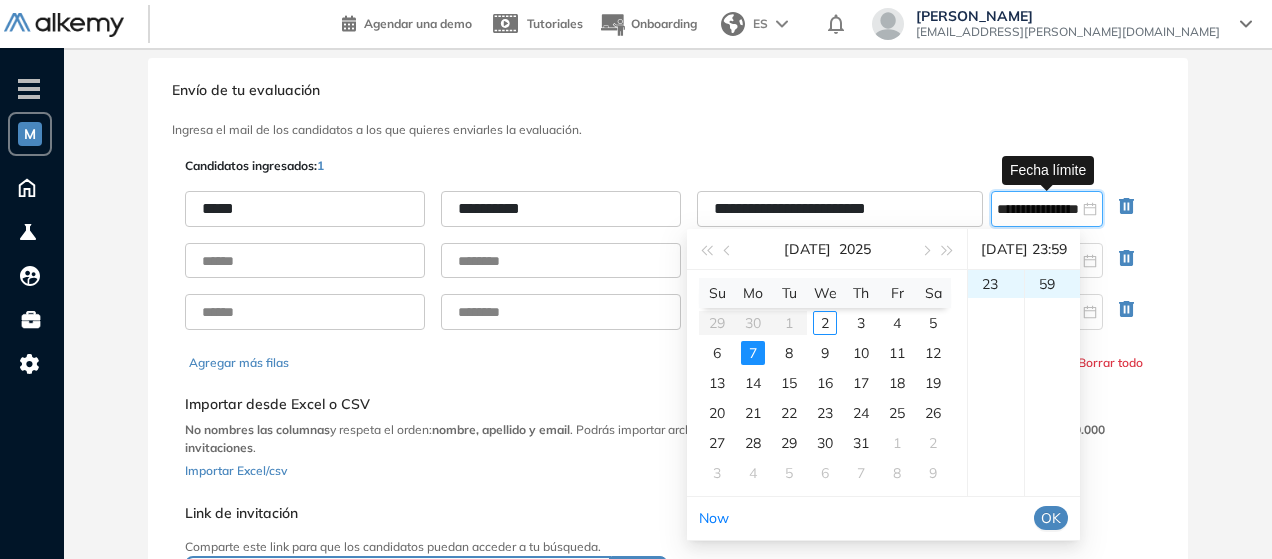 click on "OK" at bounding box center [1051, 518] 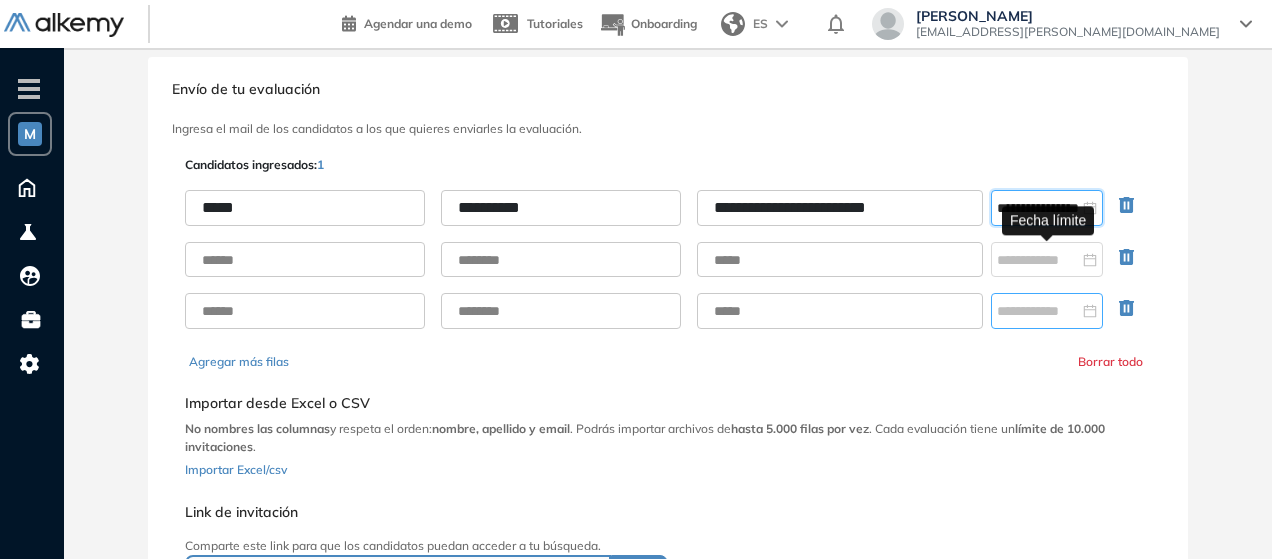 scroll, scrollTop: 230, scrollLeft: 0, axis: vertical 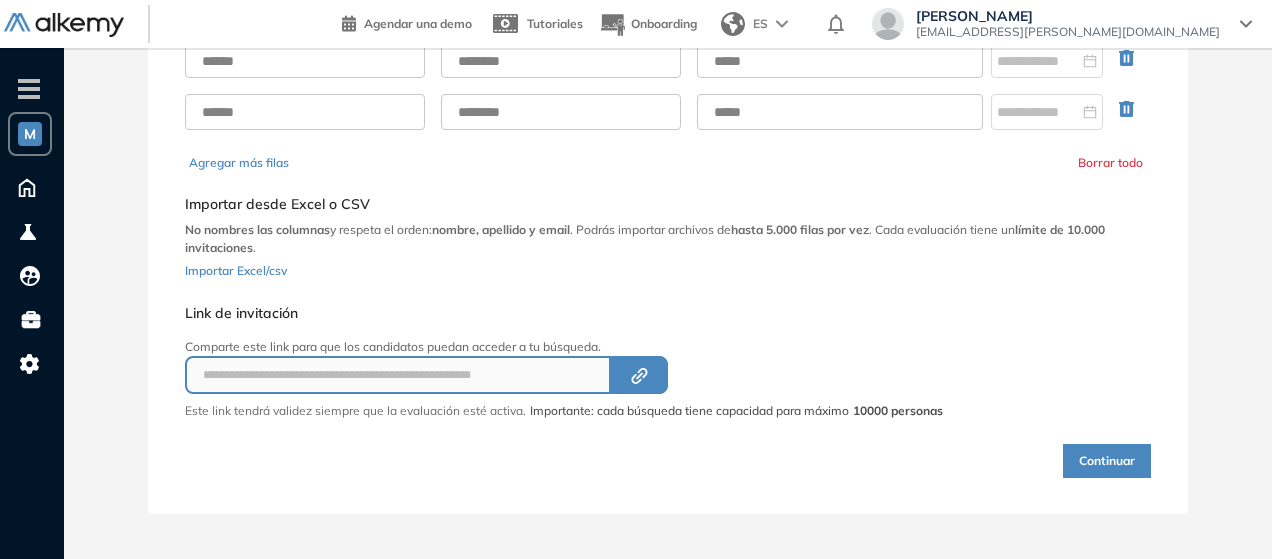 click on "Continuar" at bounding box center (1107, 461) 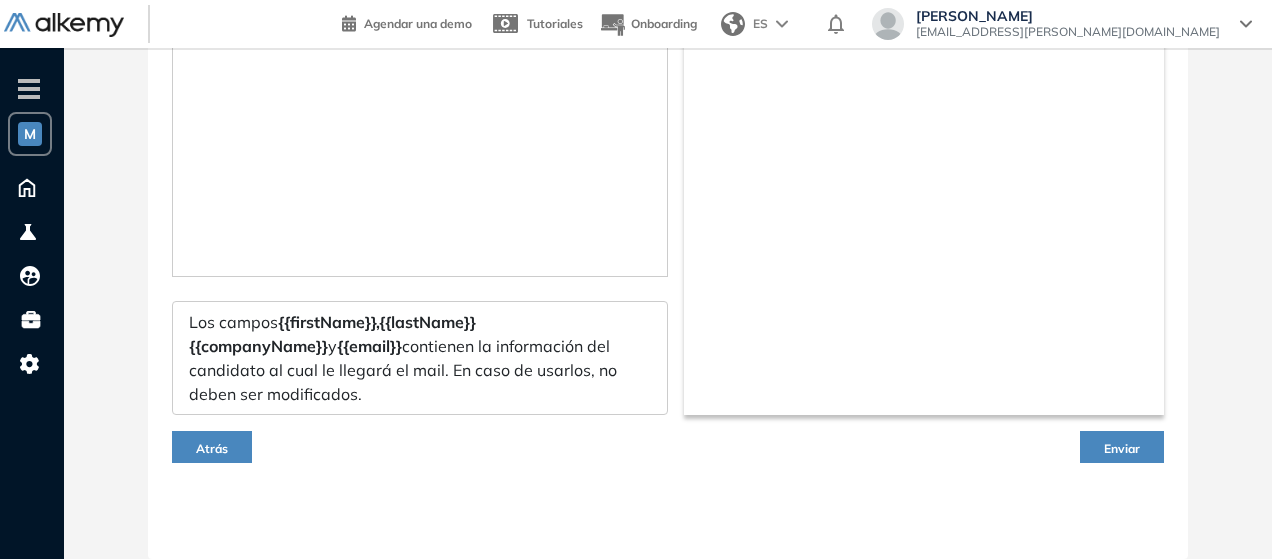 type on "**********" 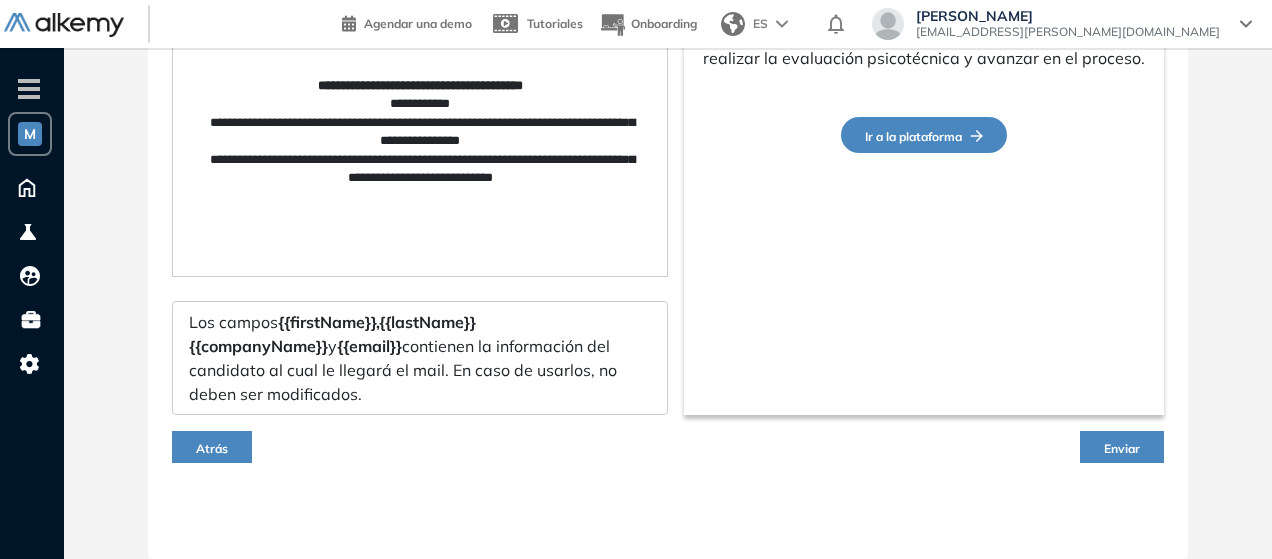 scroll, scrollTop: 242, scrollLeft: 0, axis: vertical 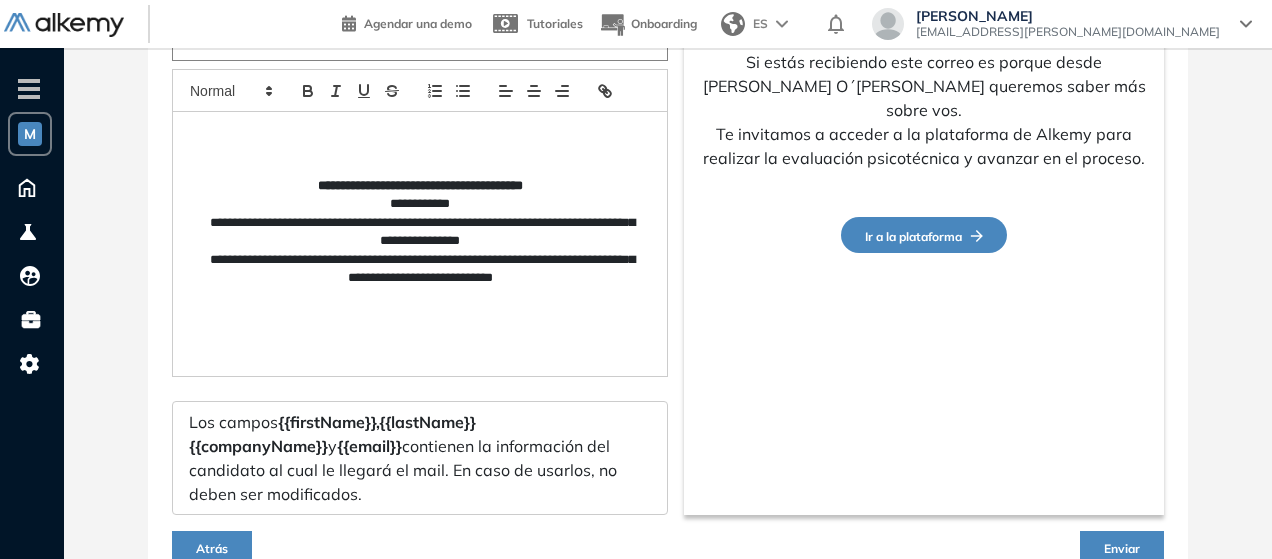 click on "**********" at bounding box center (420, 204) 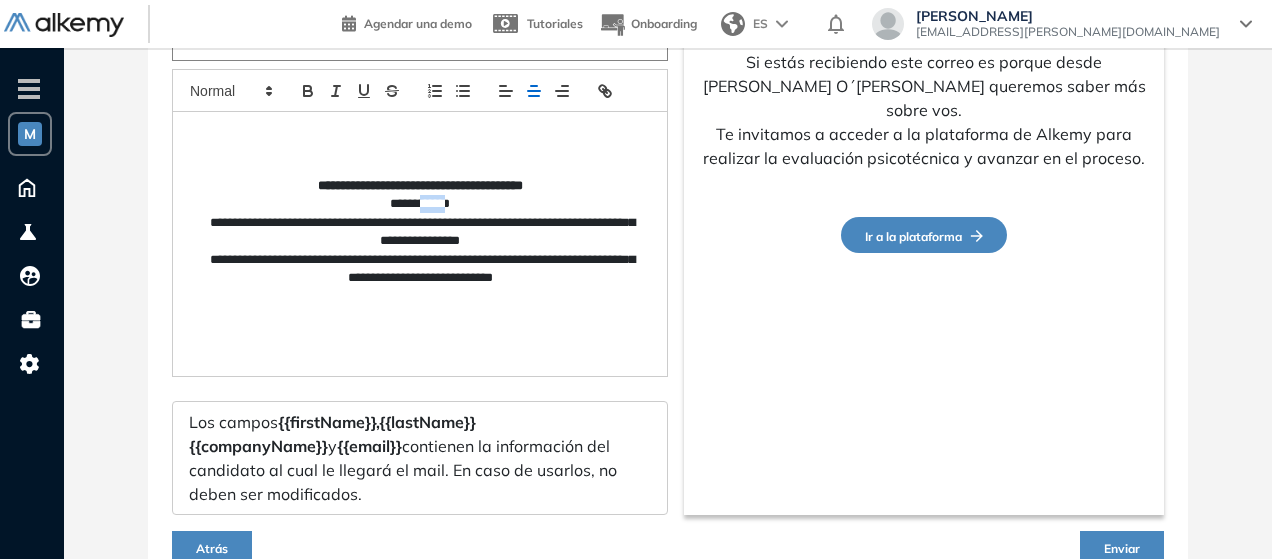 click on "**********" at bounding box center [420, 204] 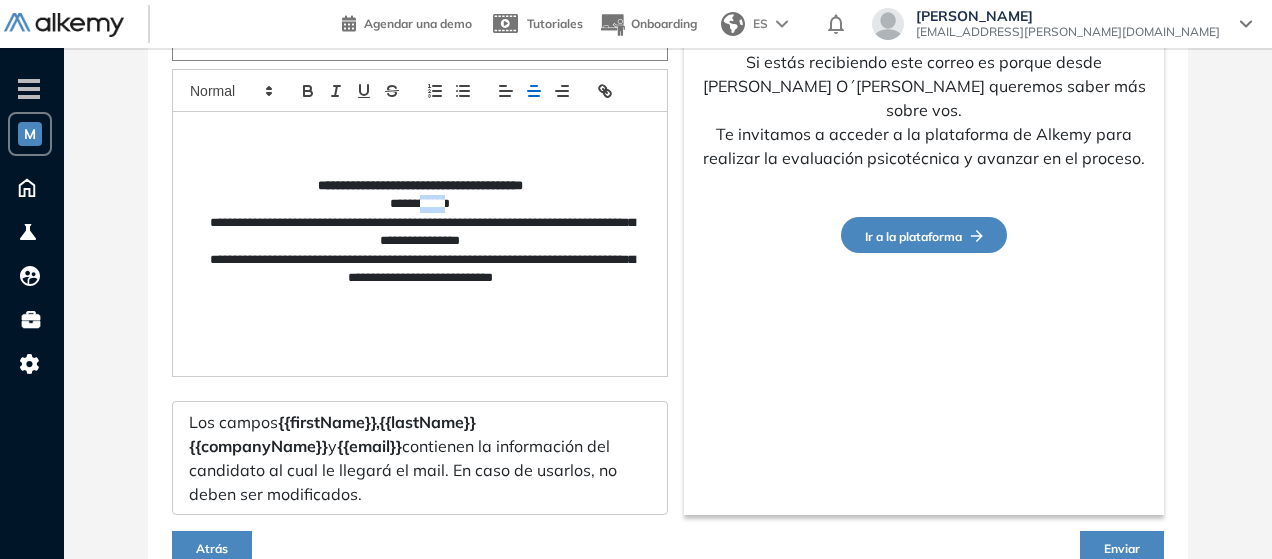 type 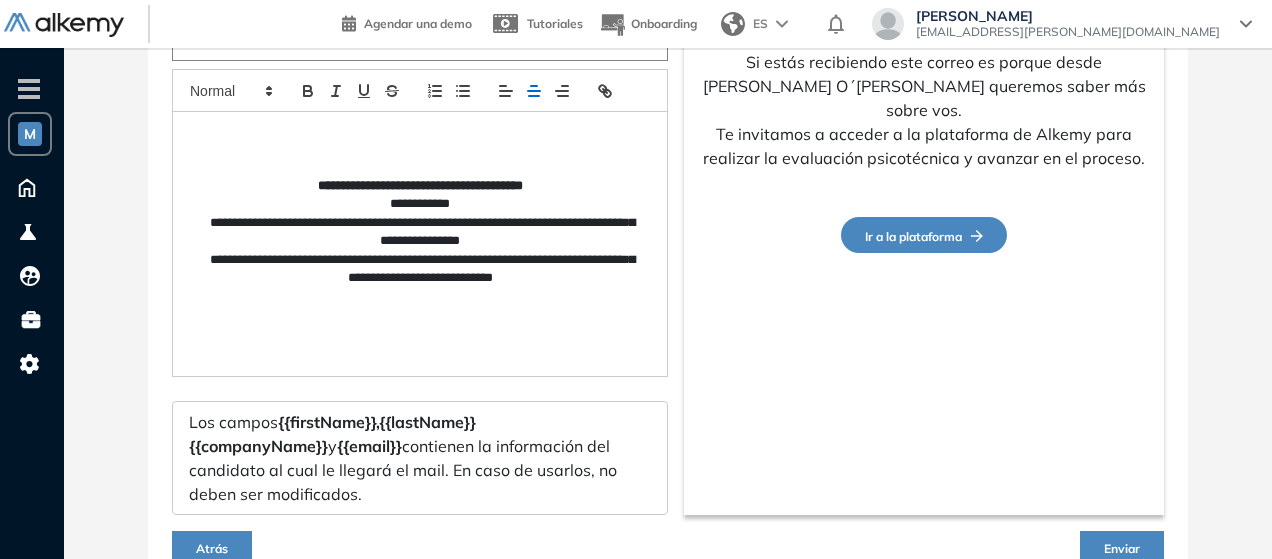 click on "Enviar" at bounding box center [1122, 547] 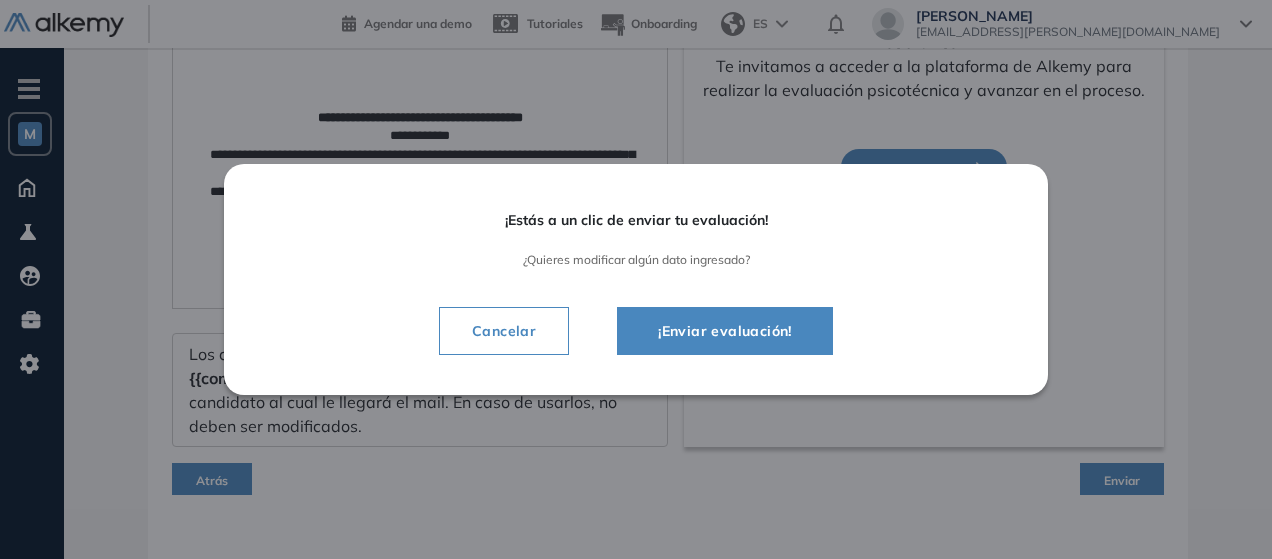 scroll, scrollTop: 342, scrollLeft: 0, axis: vertical 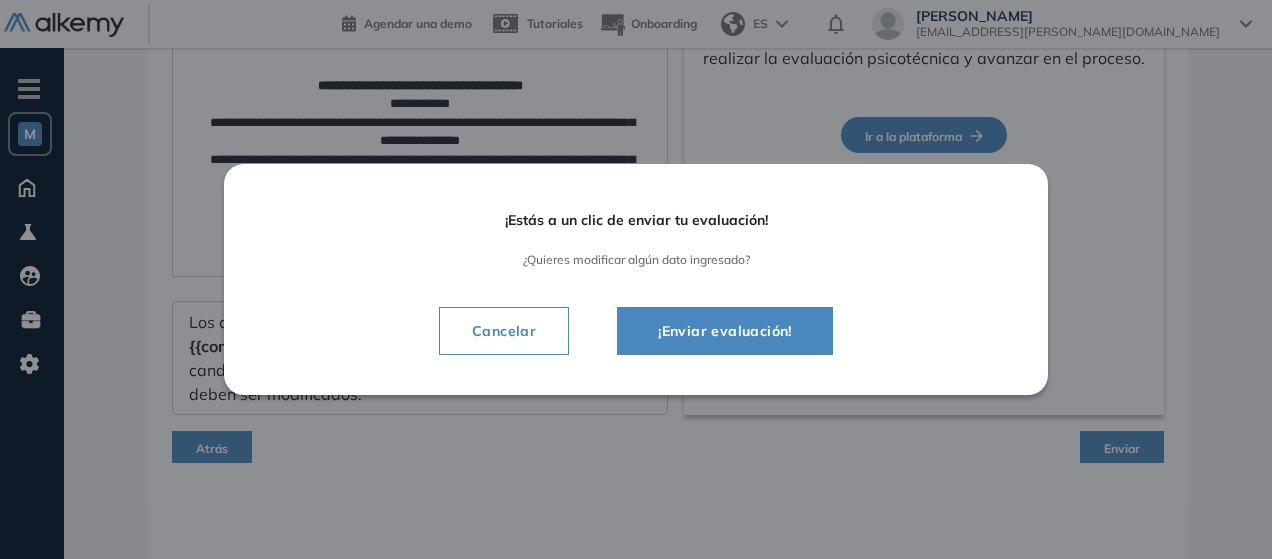 click on "¡Enviar evaluación!" at bounding box center (725, 331) 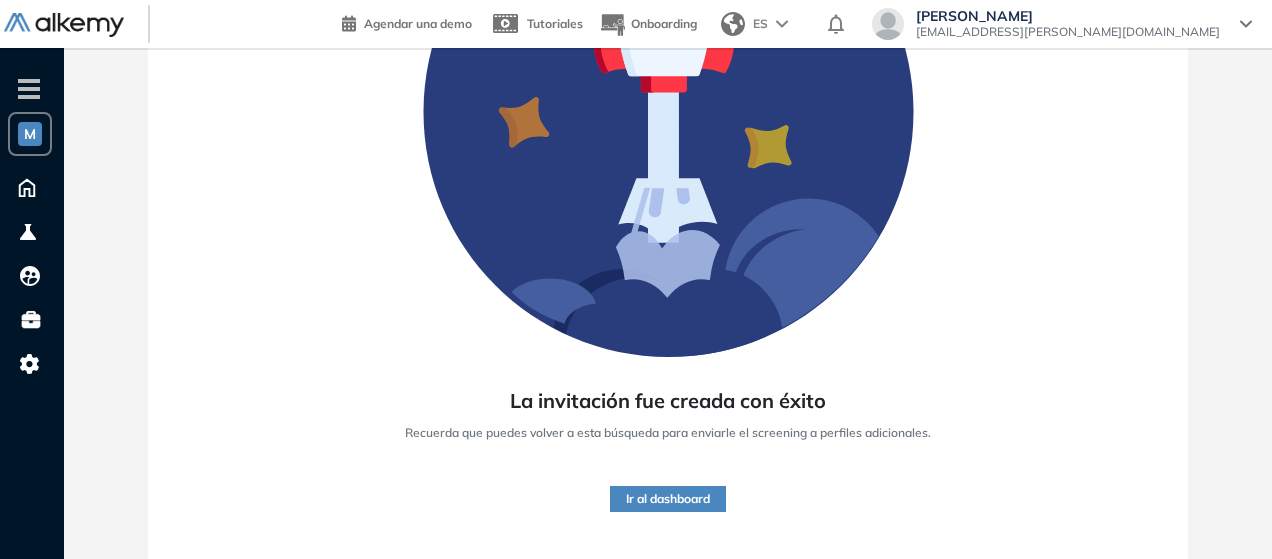 scroll, scrollTop: 0, scrollLeft: 0, axis: both 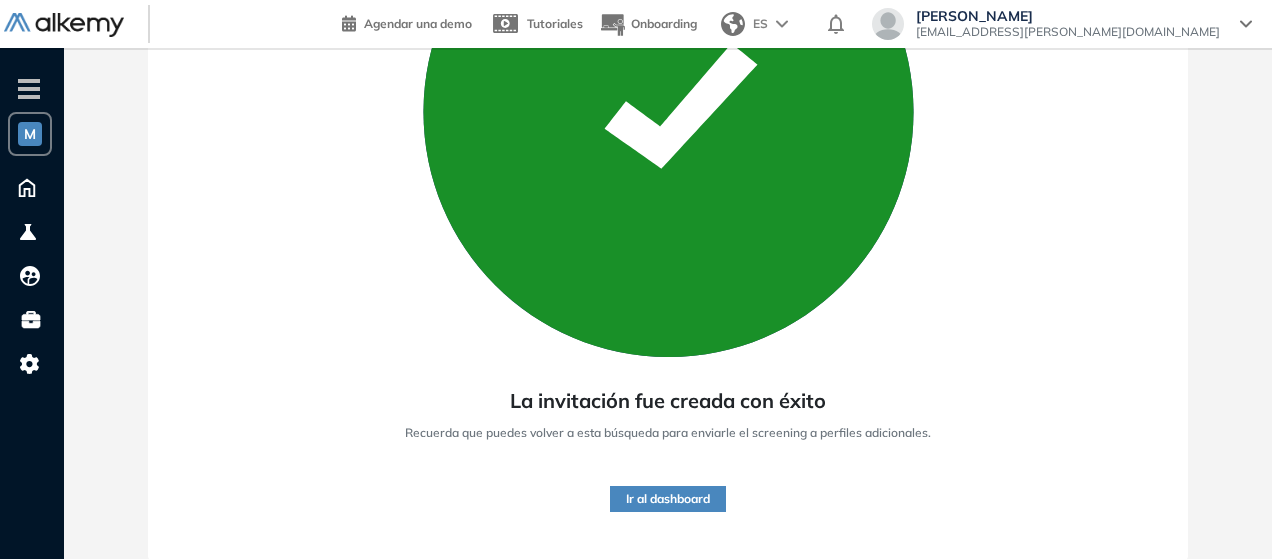 click on "Ir al dashboard" at bounding box center [668, 499] 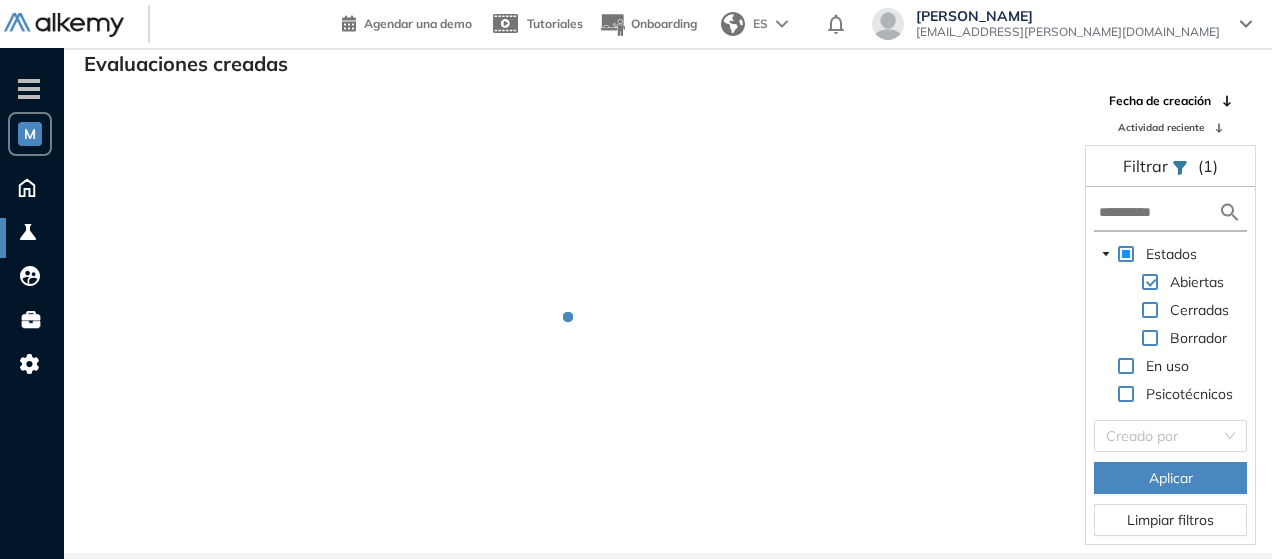 scroll, scrollTop: 48, scrollLeft: 0, axis: vertical 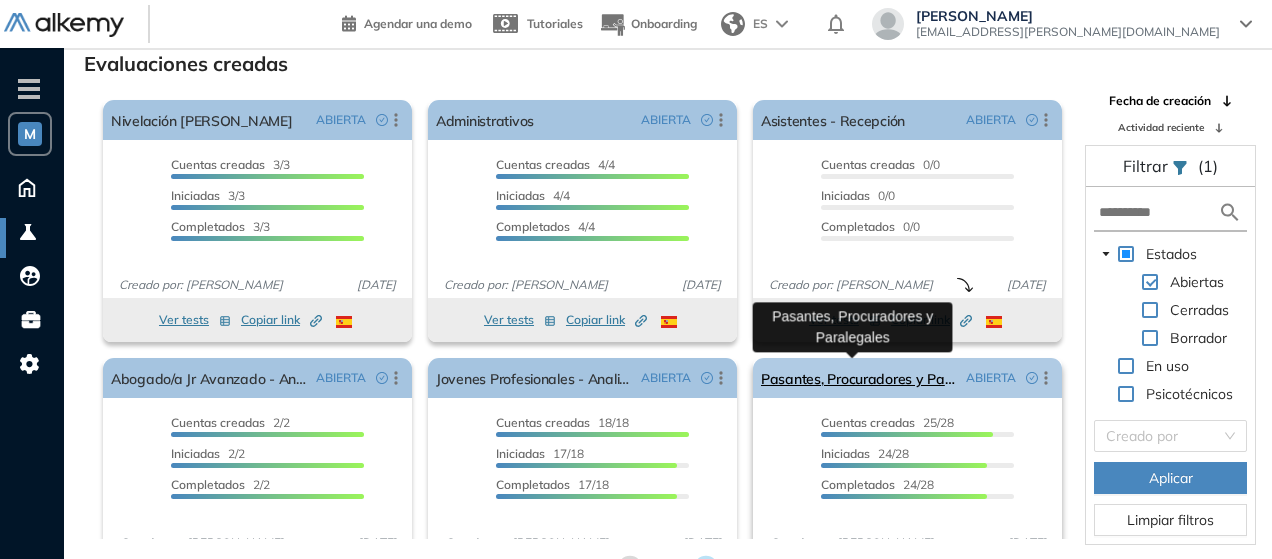 click on "Pasantes, Procuradores y Paralegales" at bounding box center [859, 378] 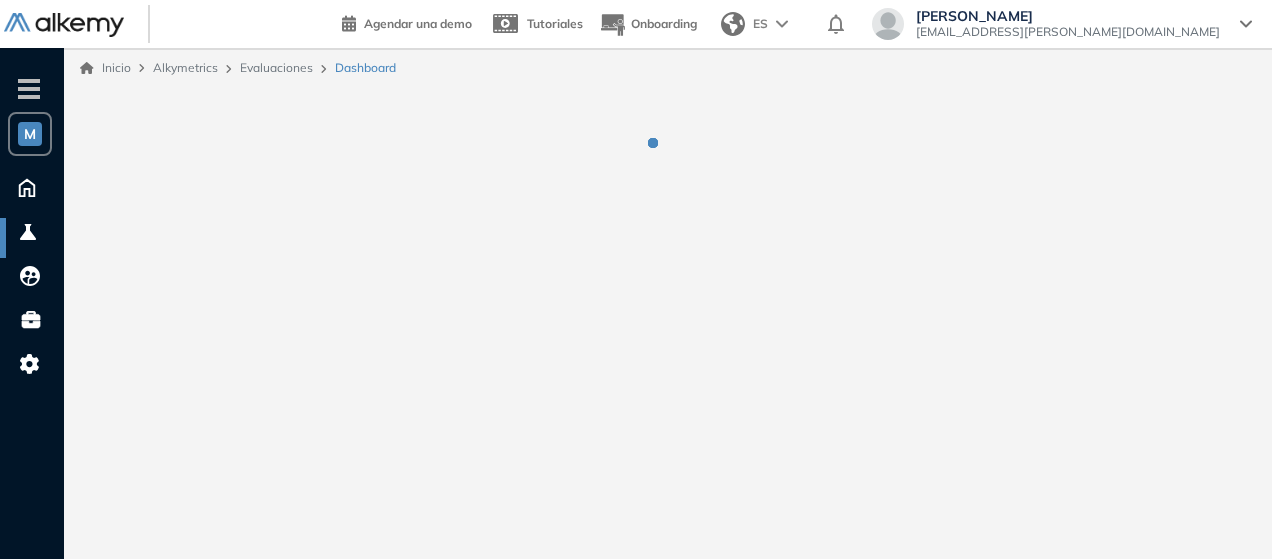 scroll, scrollTop: 0, scrollLeft: 0, axis: both 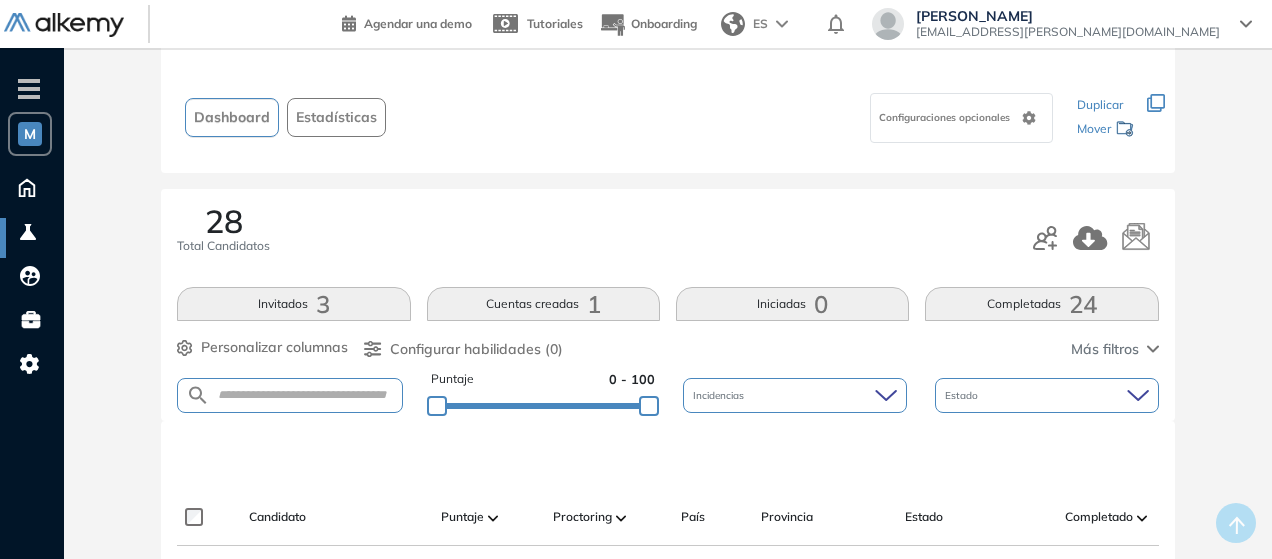 click on "Invitados 3" at bounding box center [293, 304] 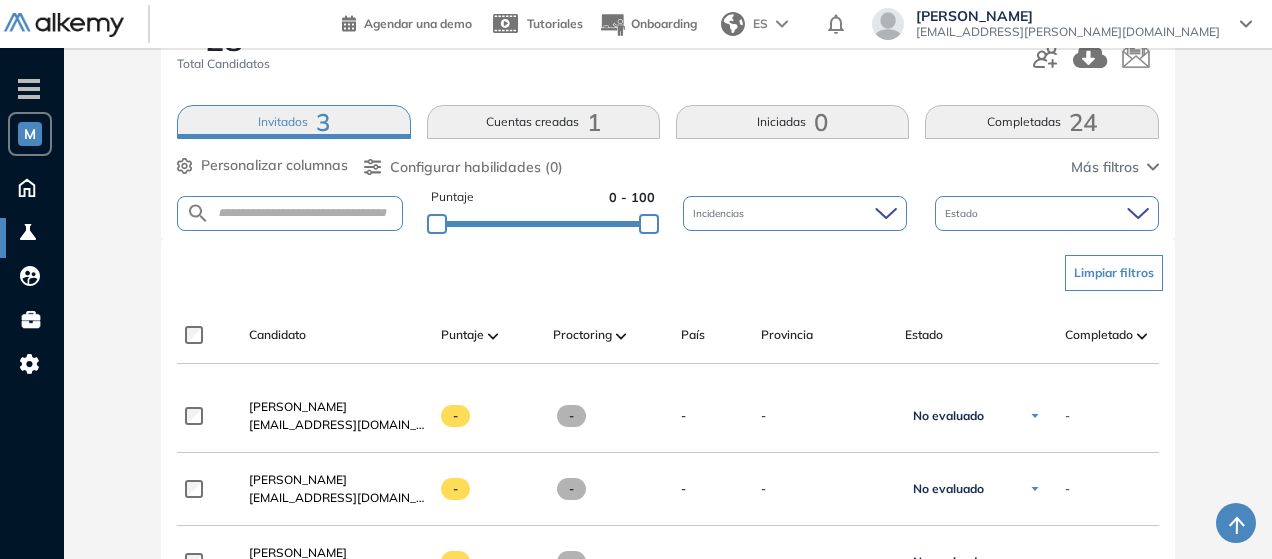 scroll, scrollTop: 300, scrollLeft: 0, axis: vertical 